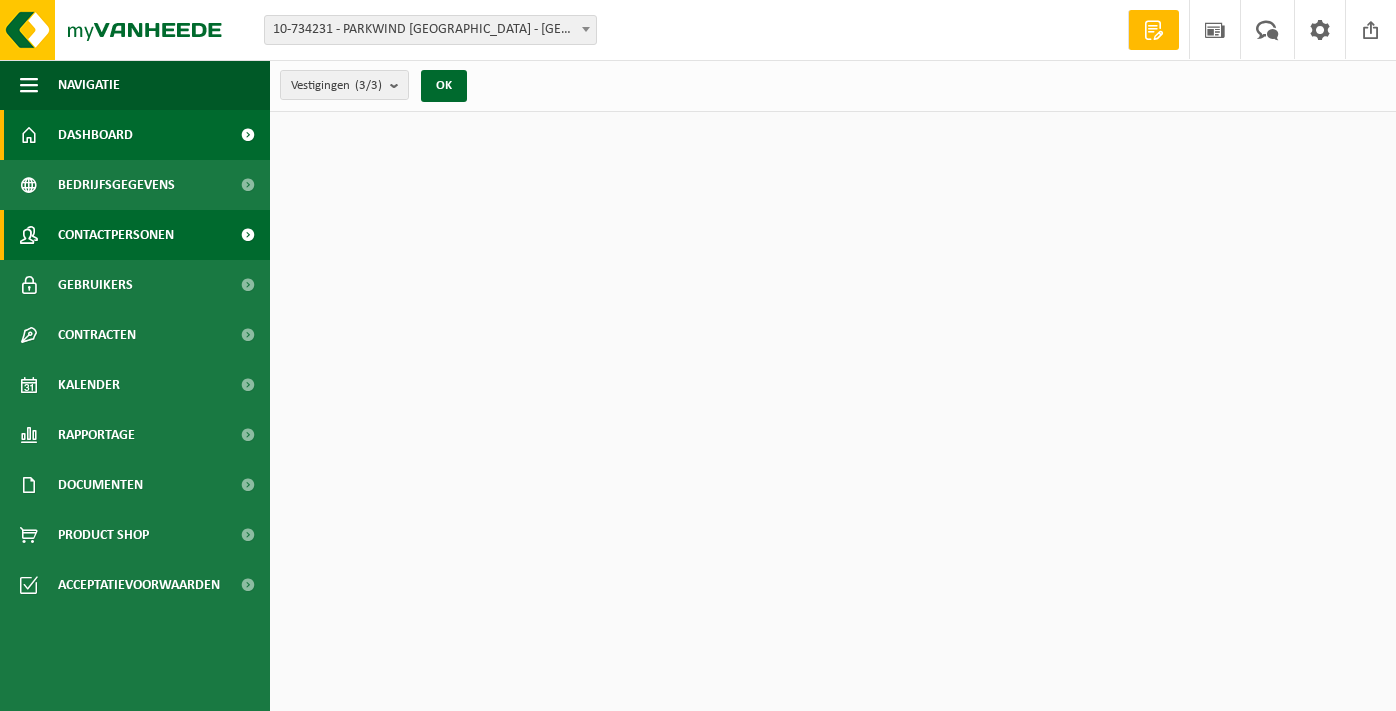 scroll, scrollTop: 0, scrollLeft: 0, axis: both 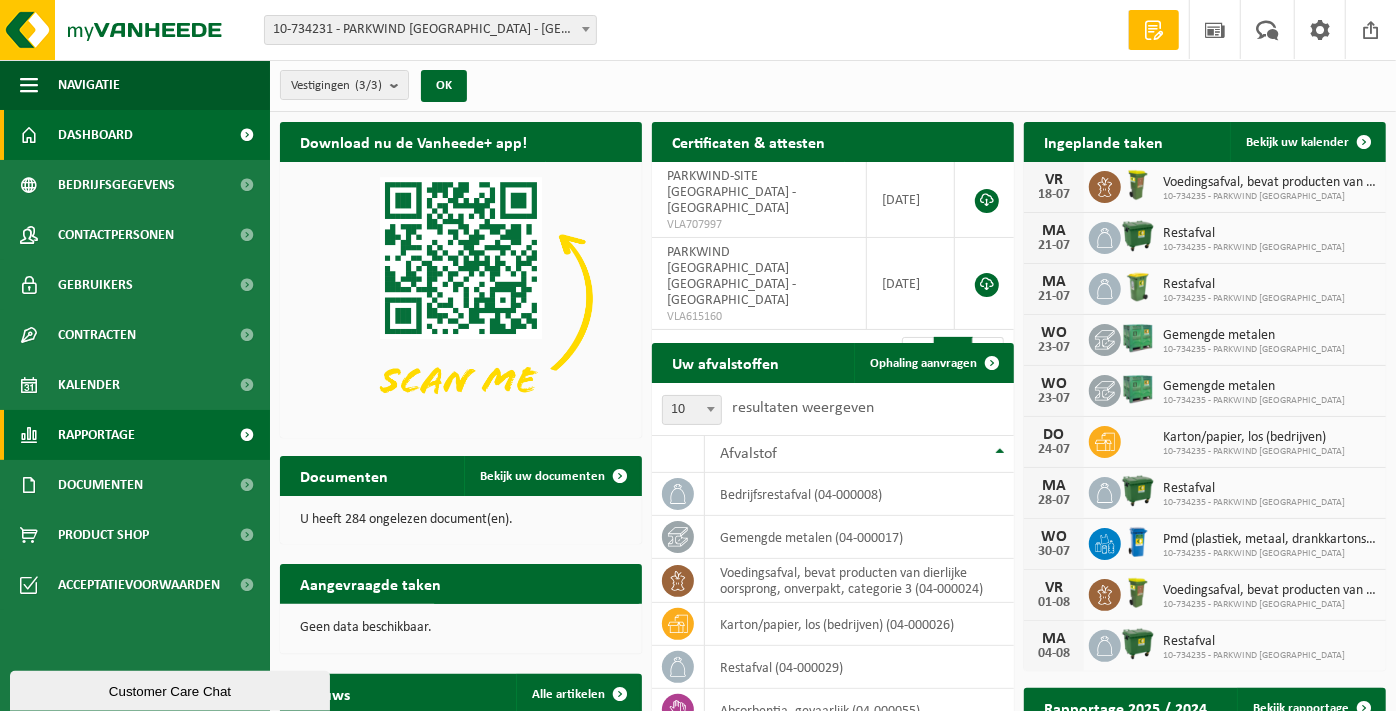 click on "Rapportage" at bounding box center (96, 435) 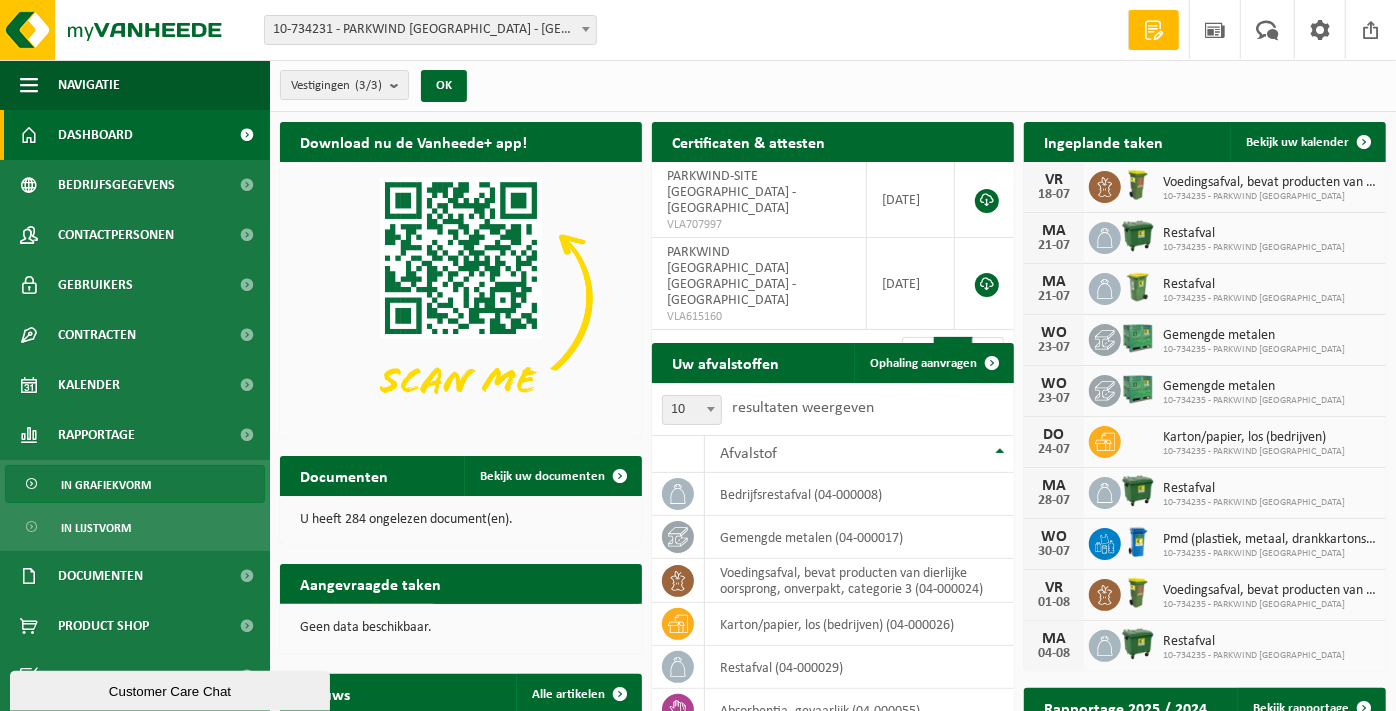 click on "In grafiekvorm" at bounding box center [106, 485] 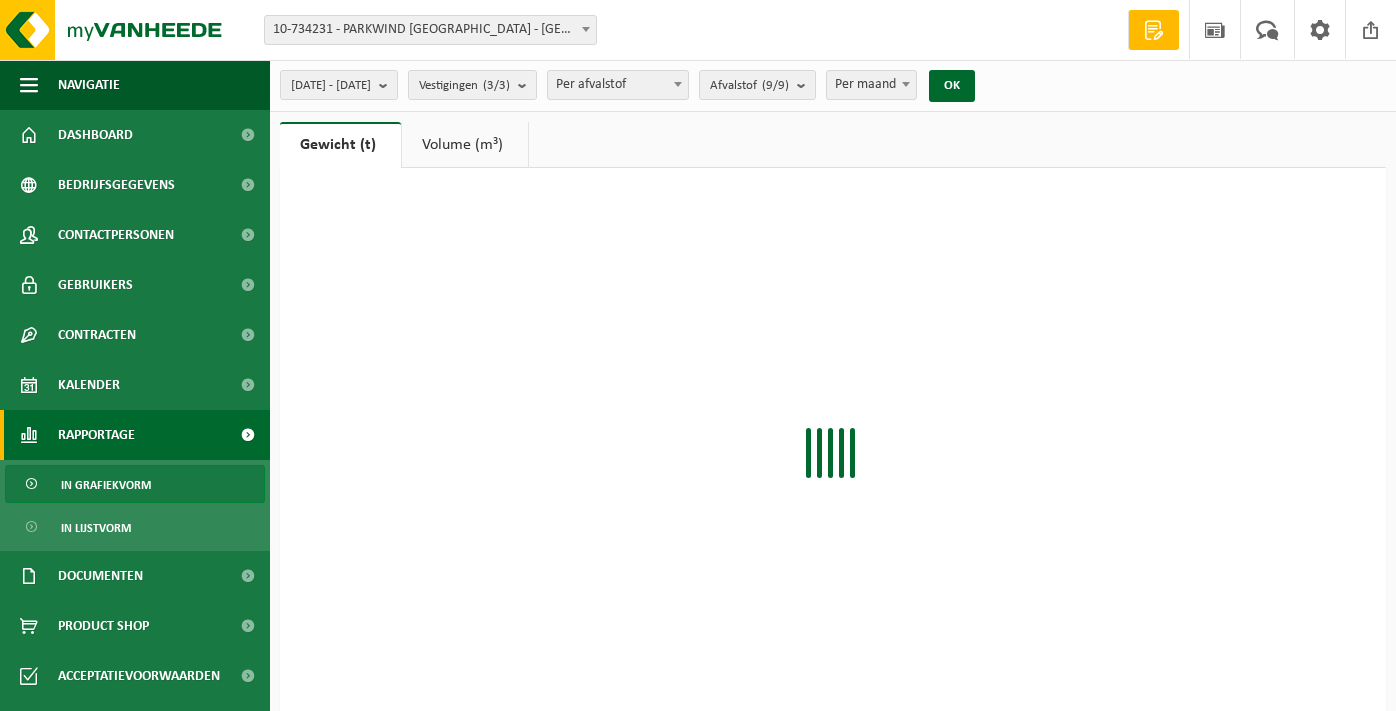 scroll, scrollTop: 0, scrollLeft: 0, axis: both 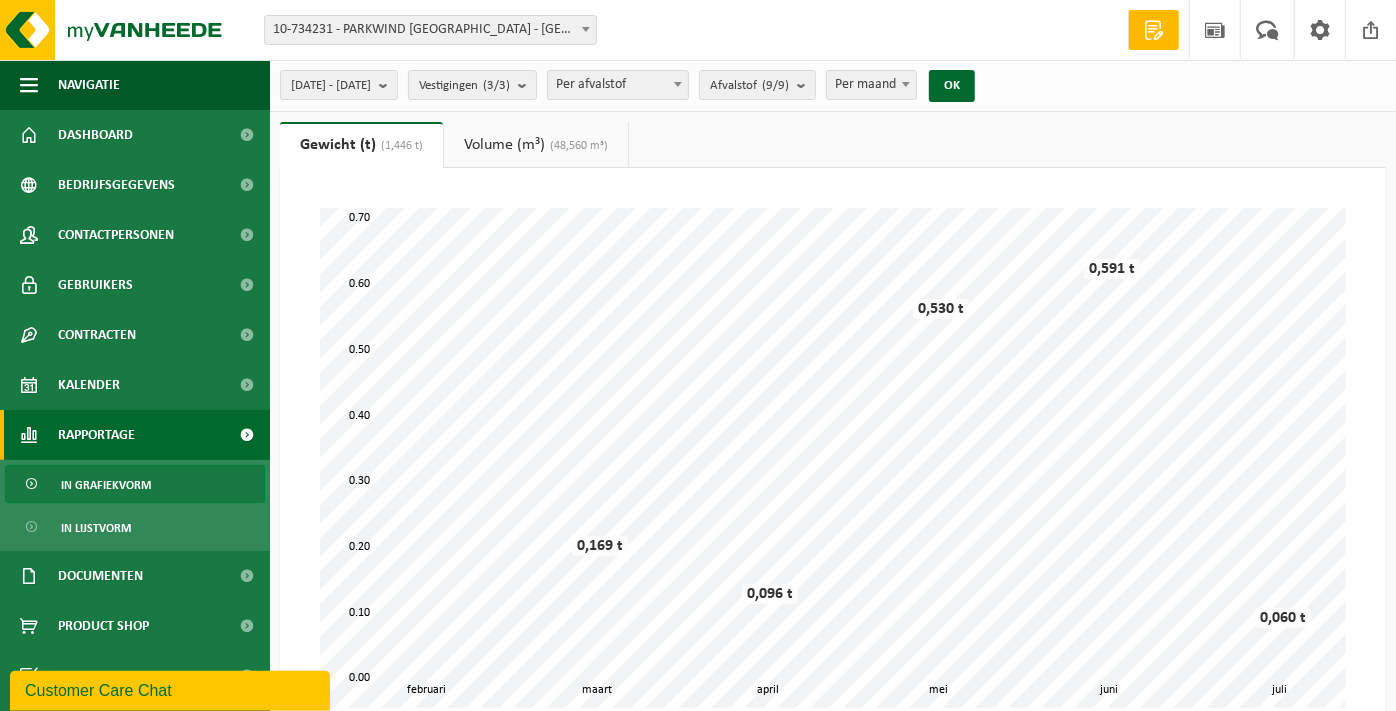click at bounding box center (906, 84) 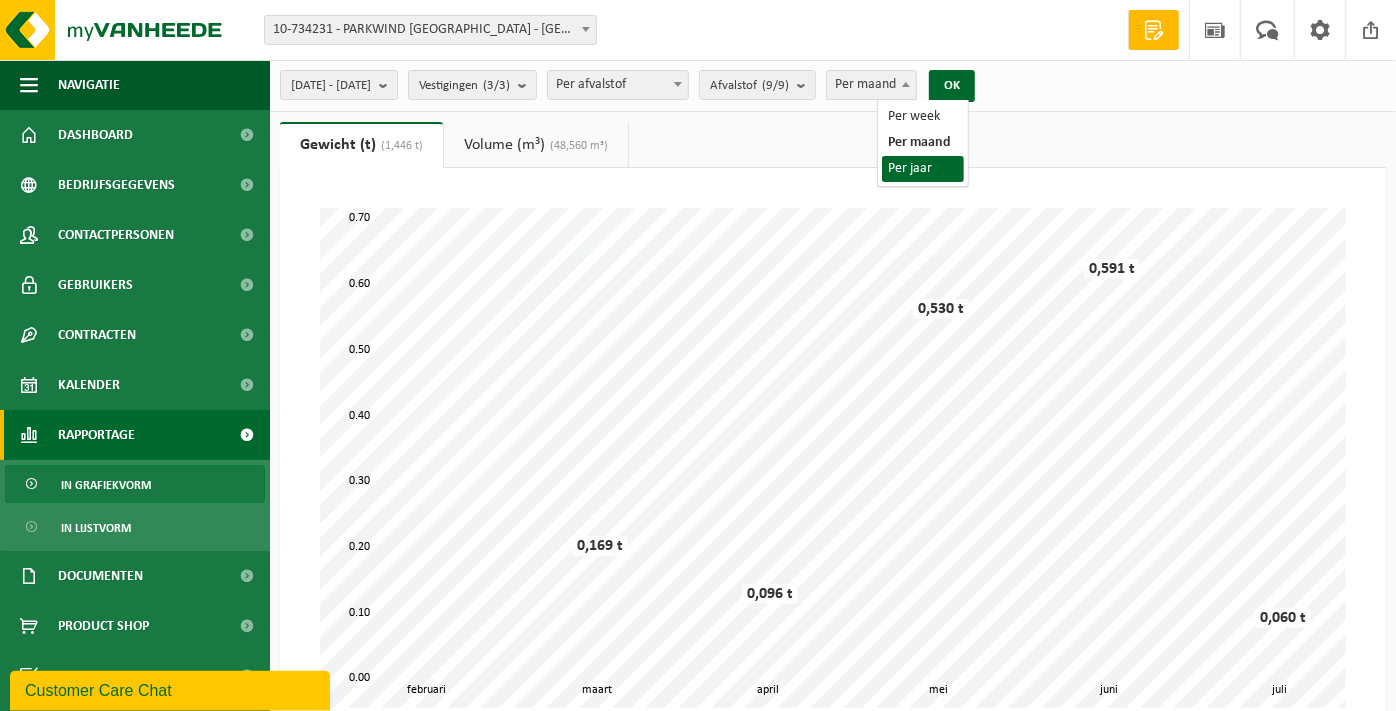 select on "3" 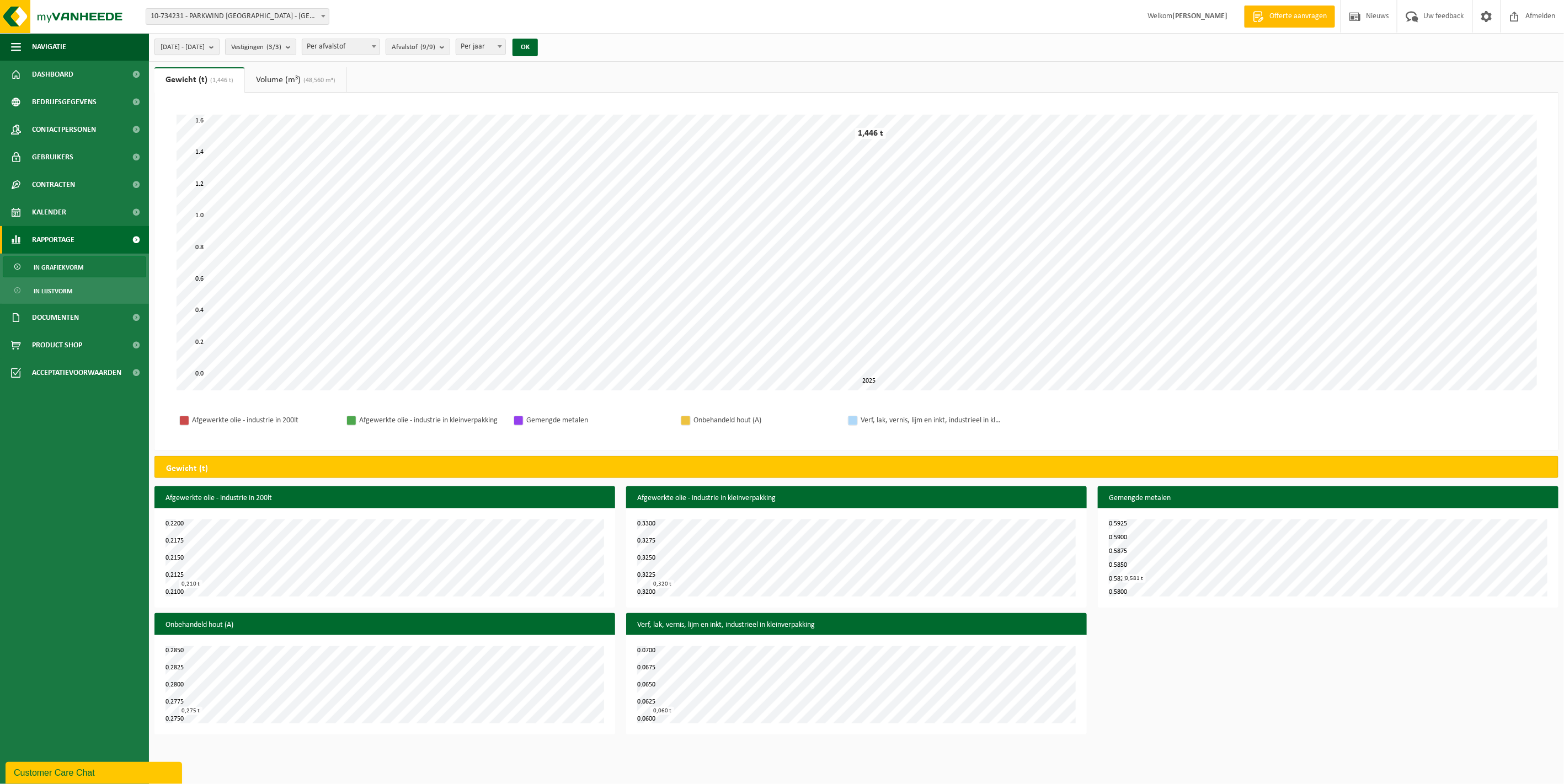 click on "2025-02-01 - 2025-07-17" at bounding box center (183, 47) 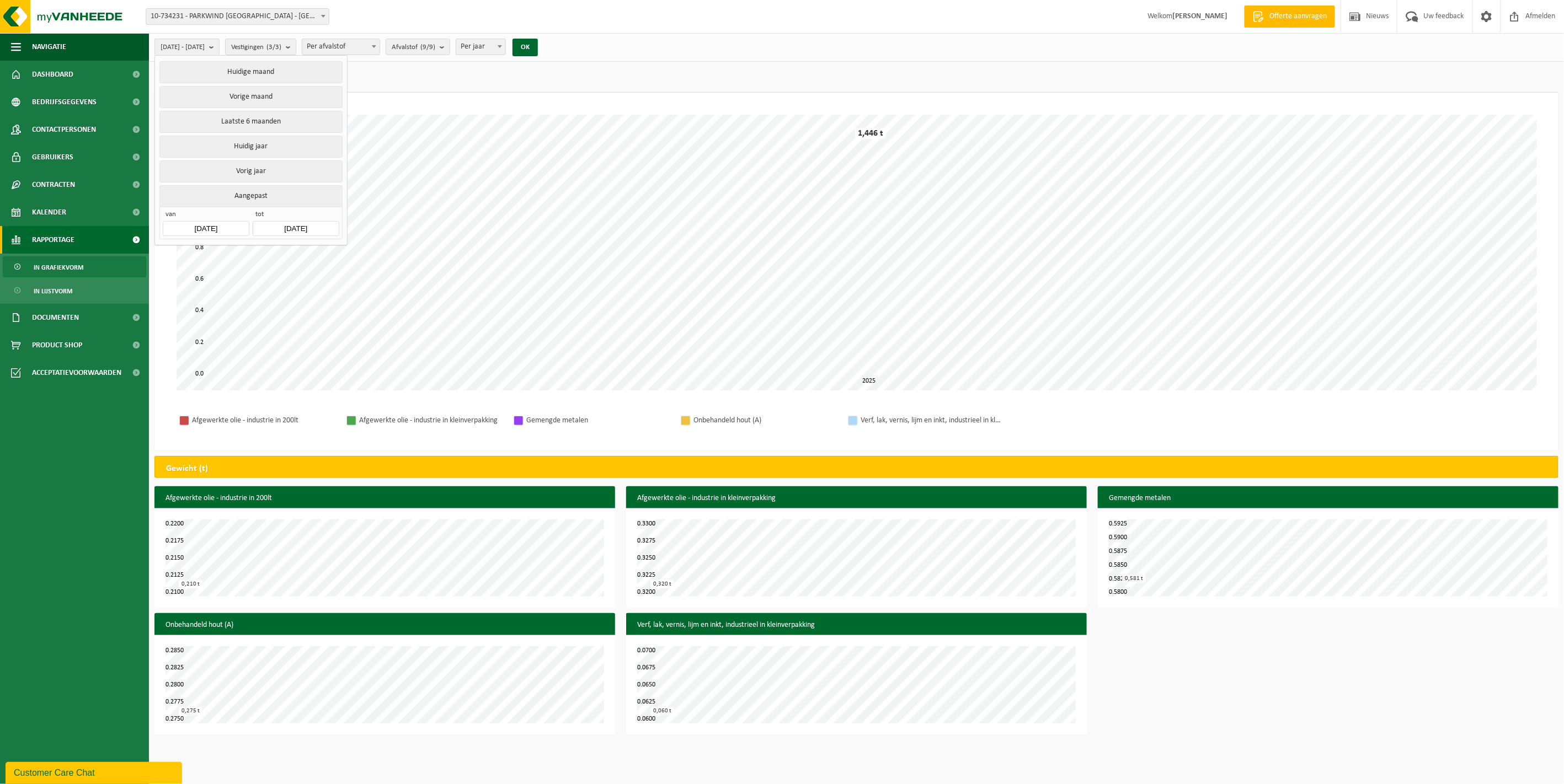 click on "2025-02-01" at bounding box center [206, 228] 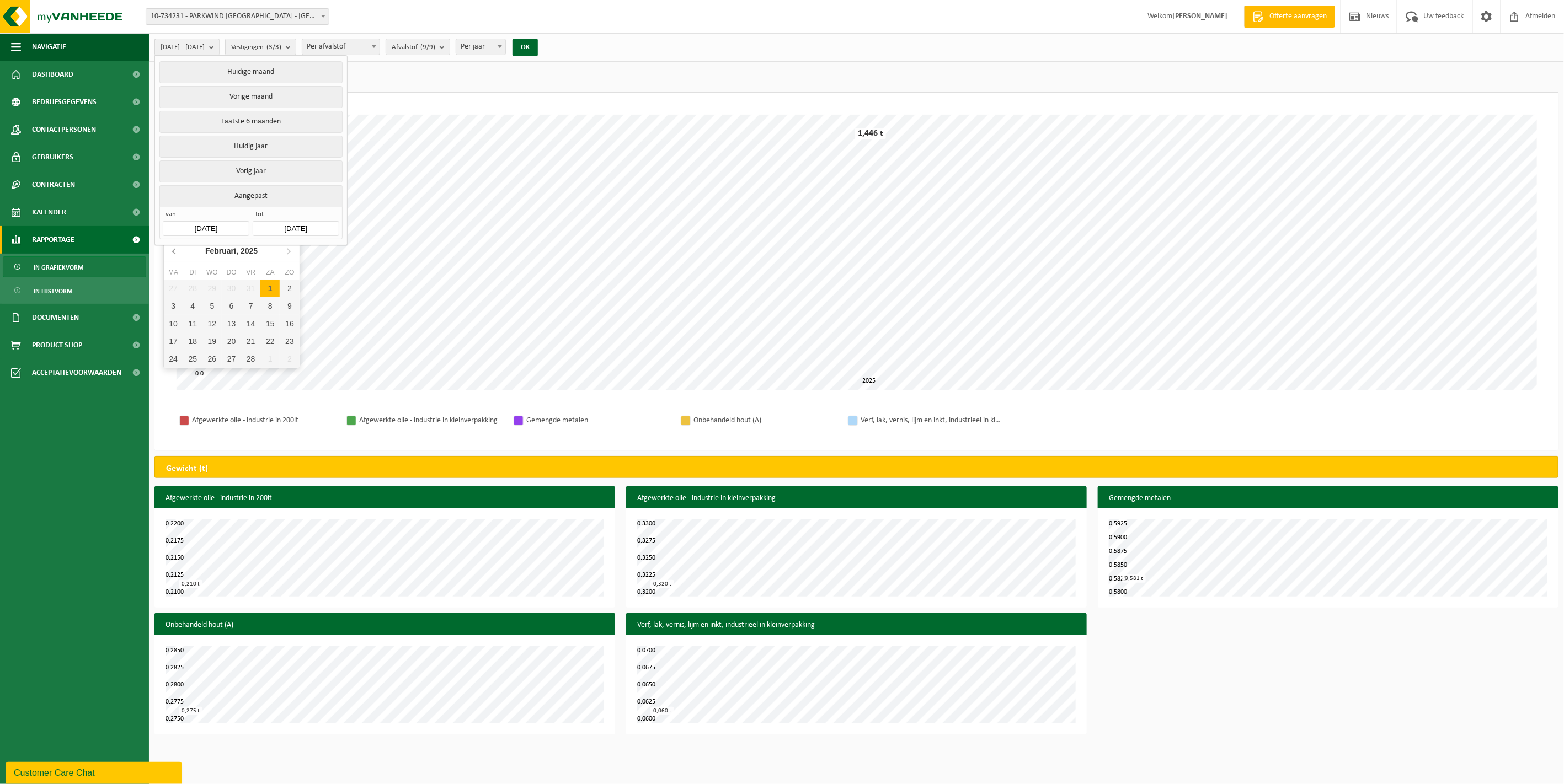 click 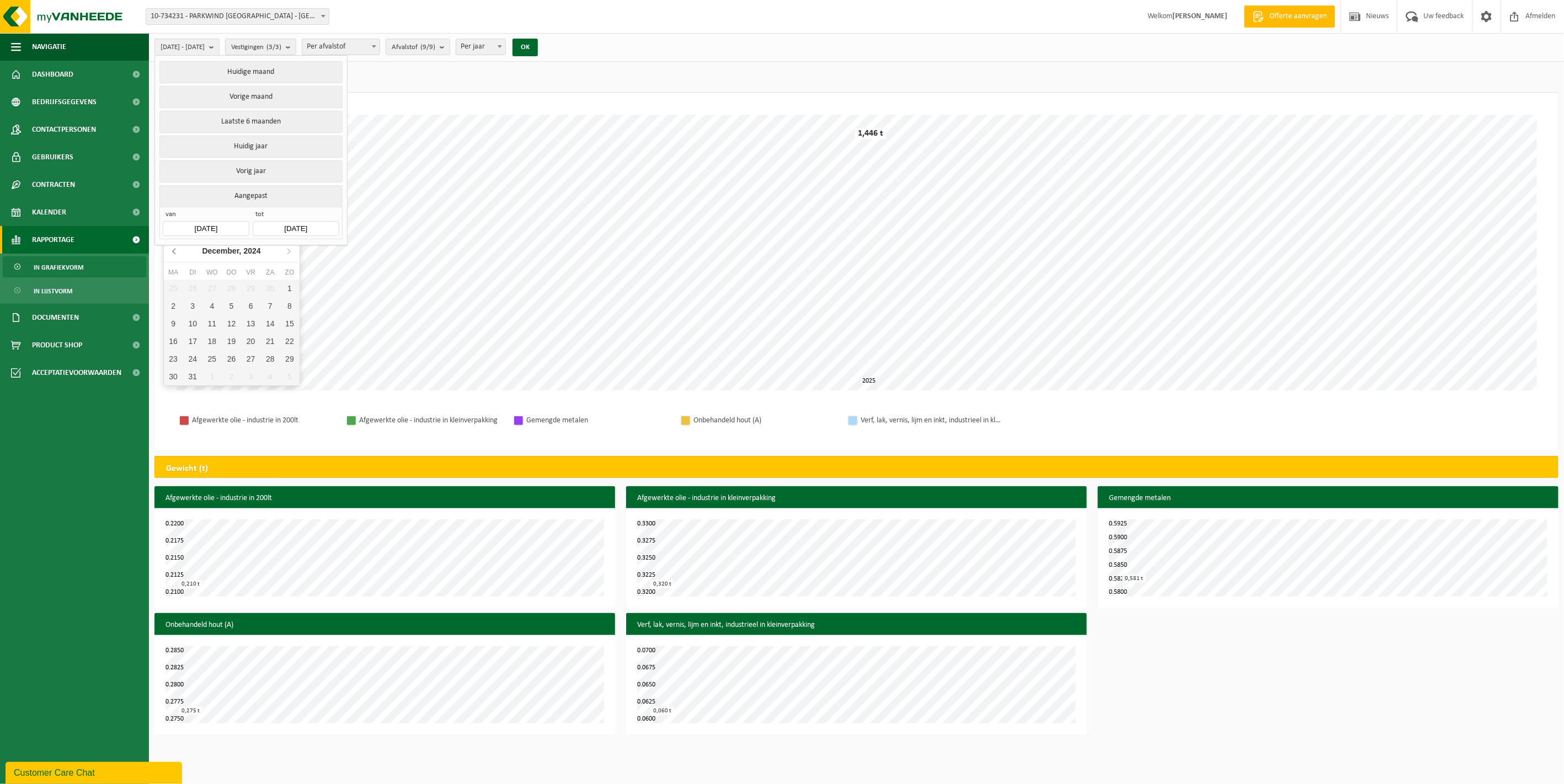 click 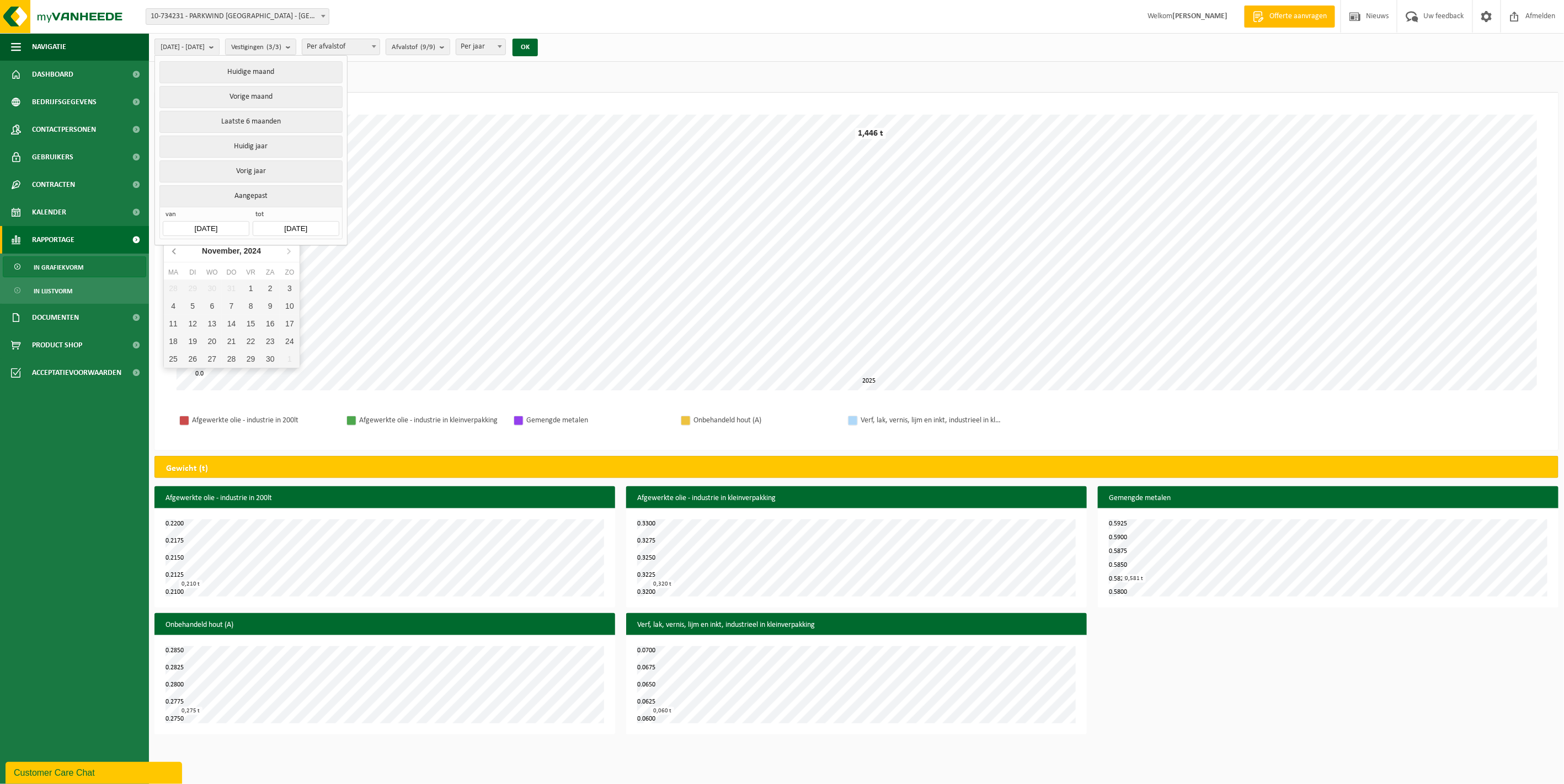 click 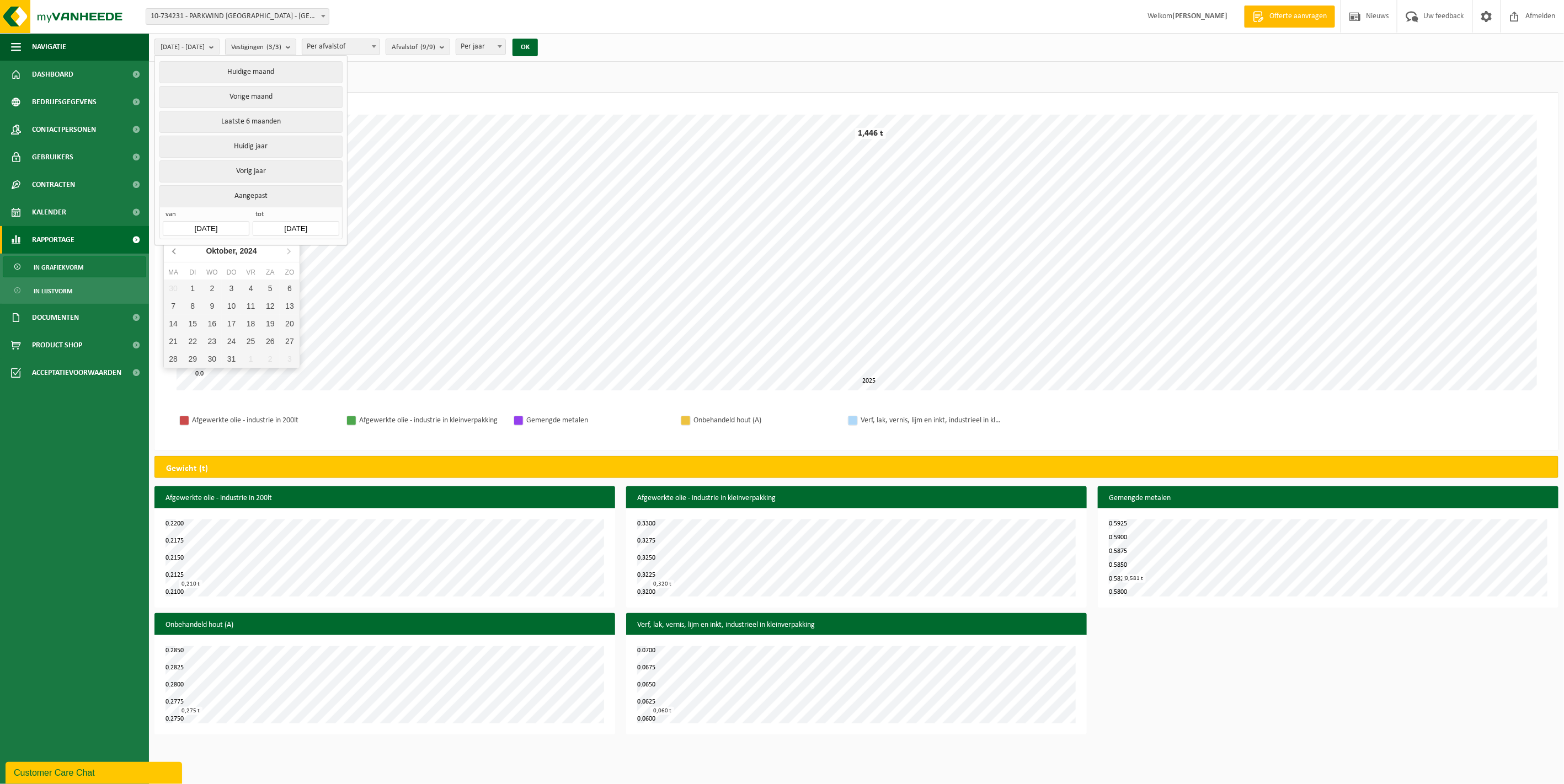 click 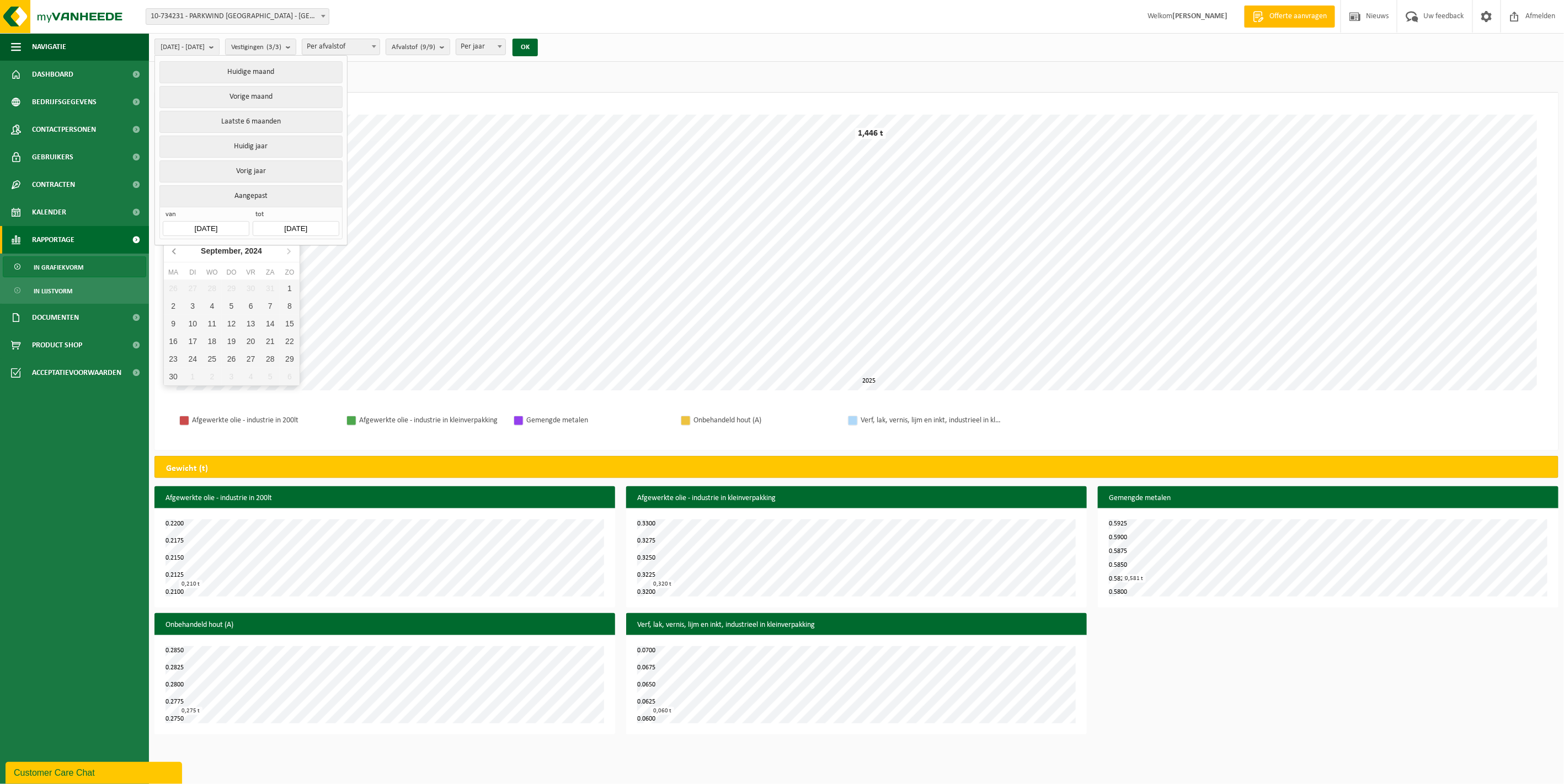 click 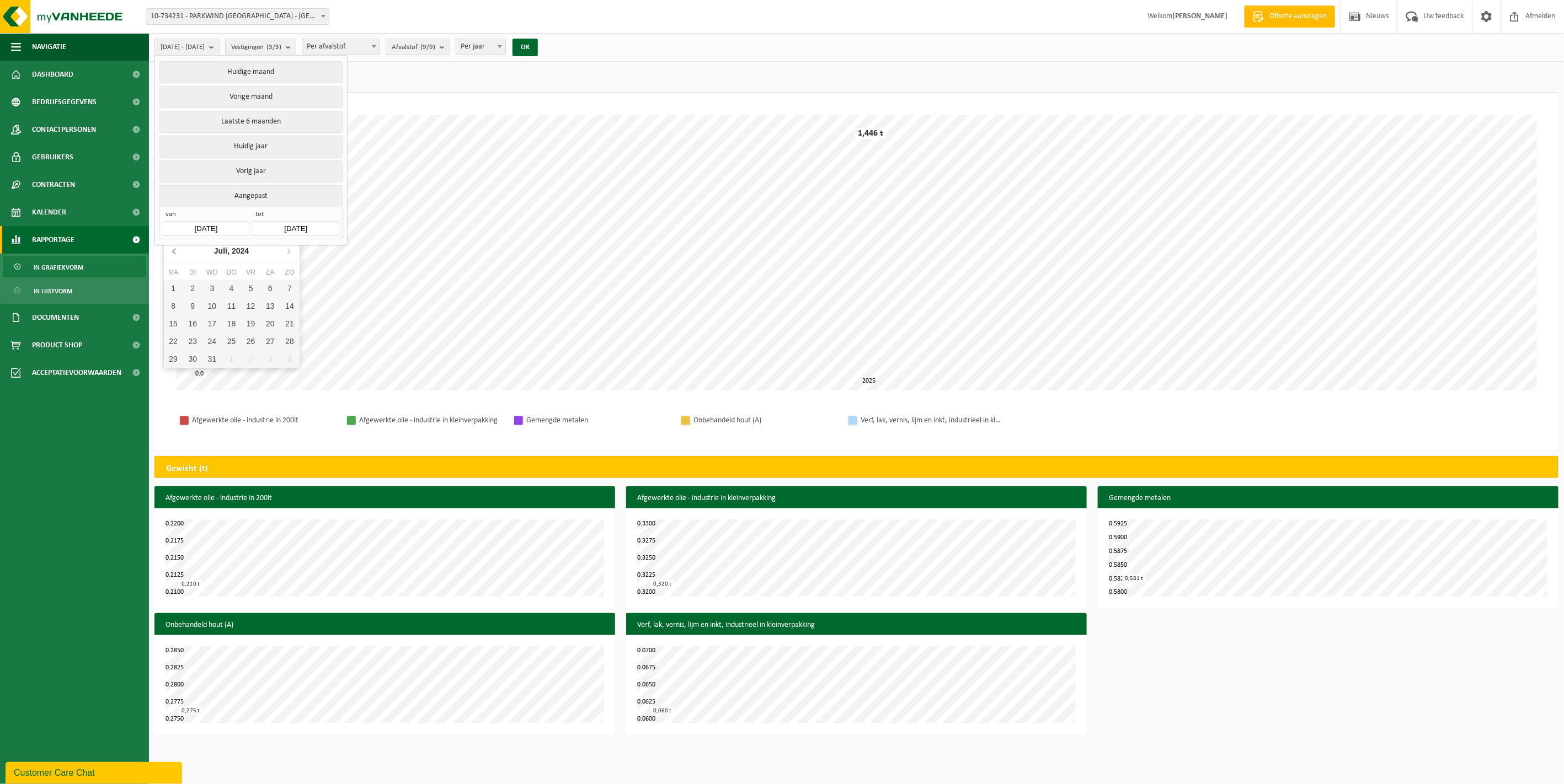 click 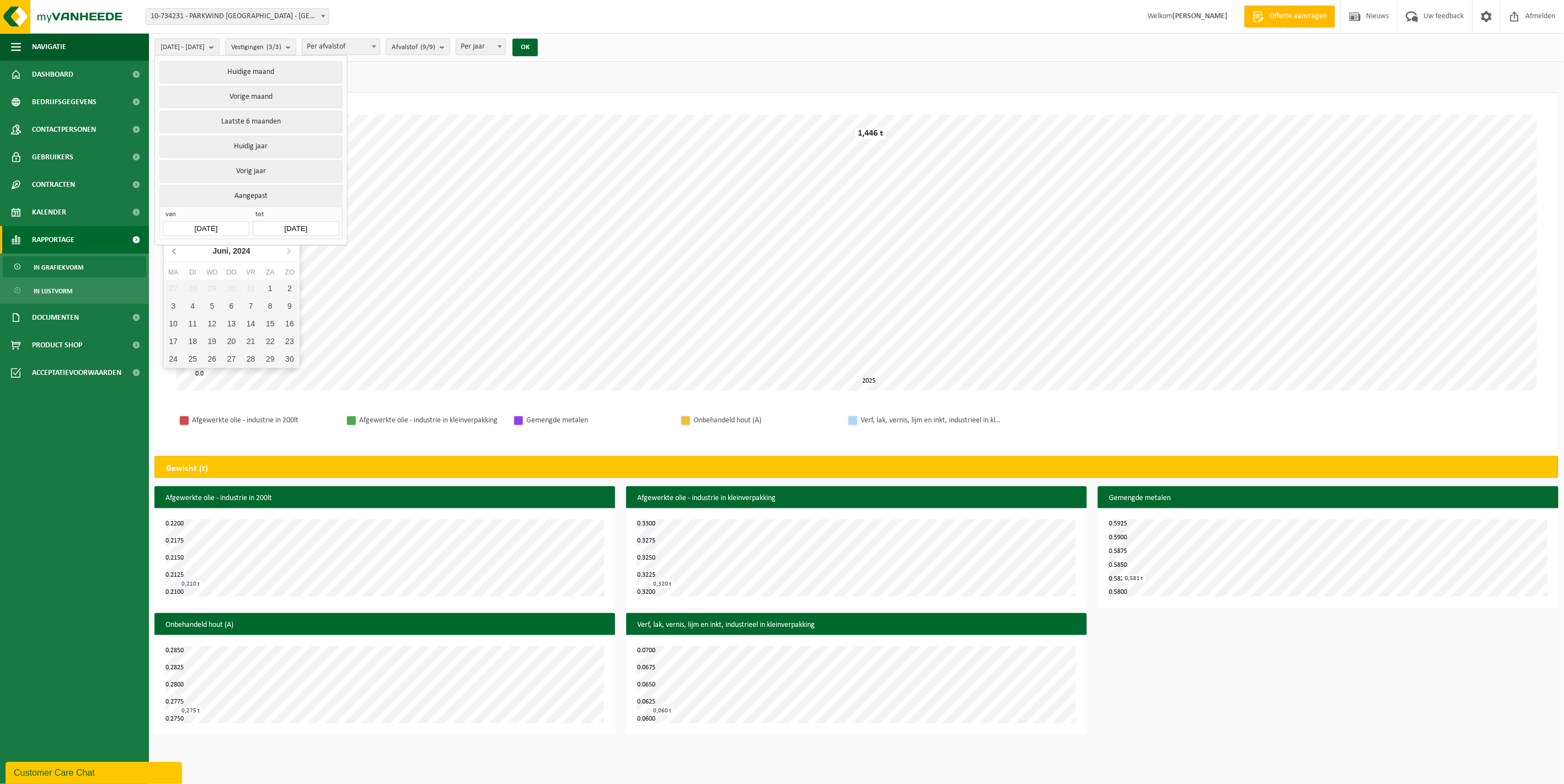 click 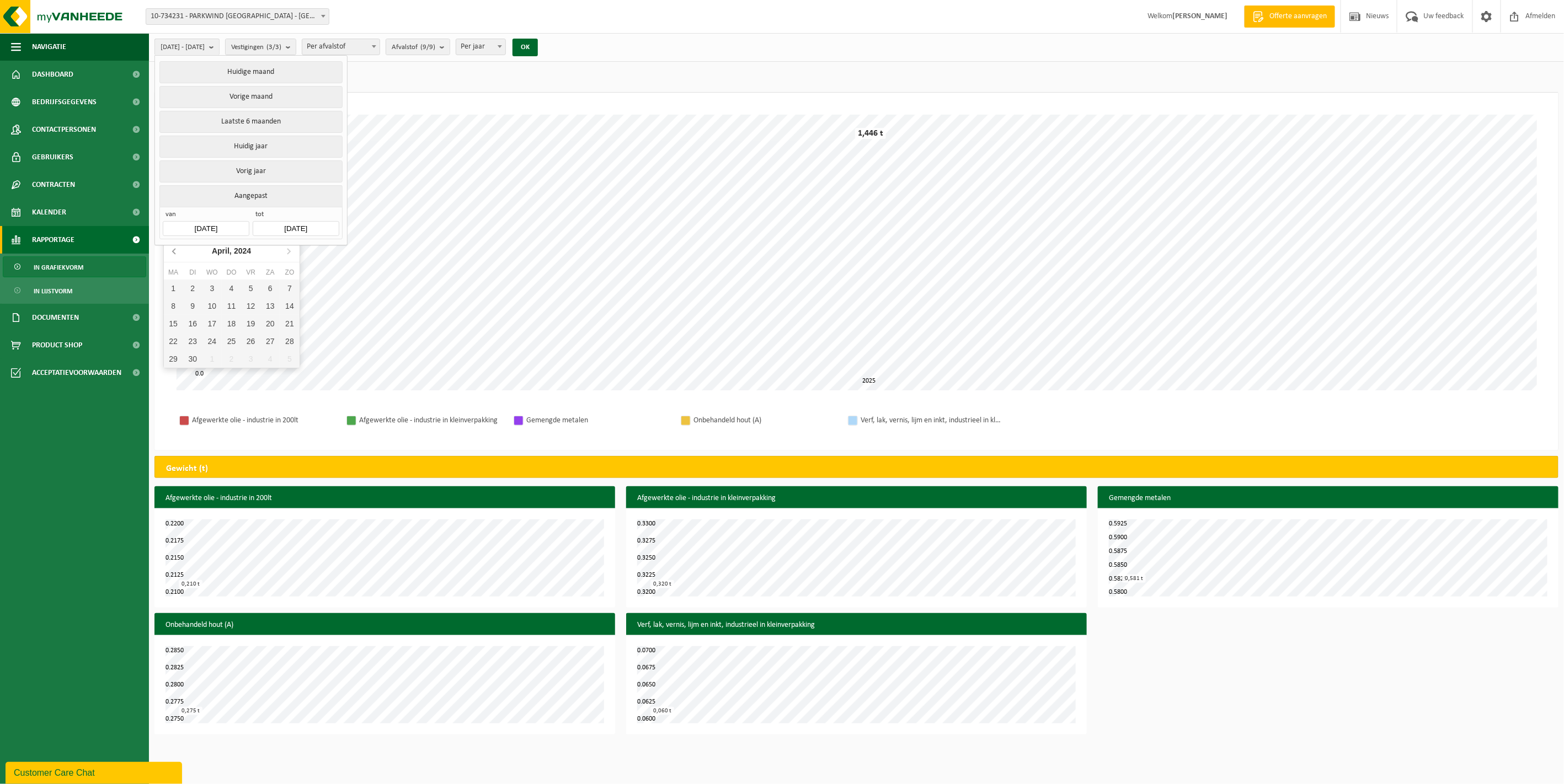 click 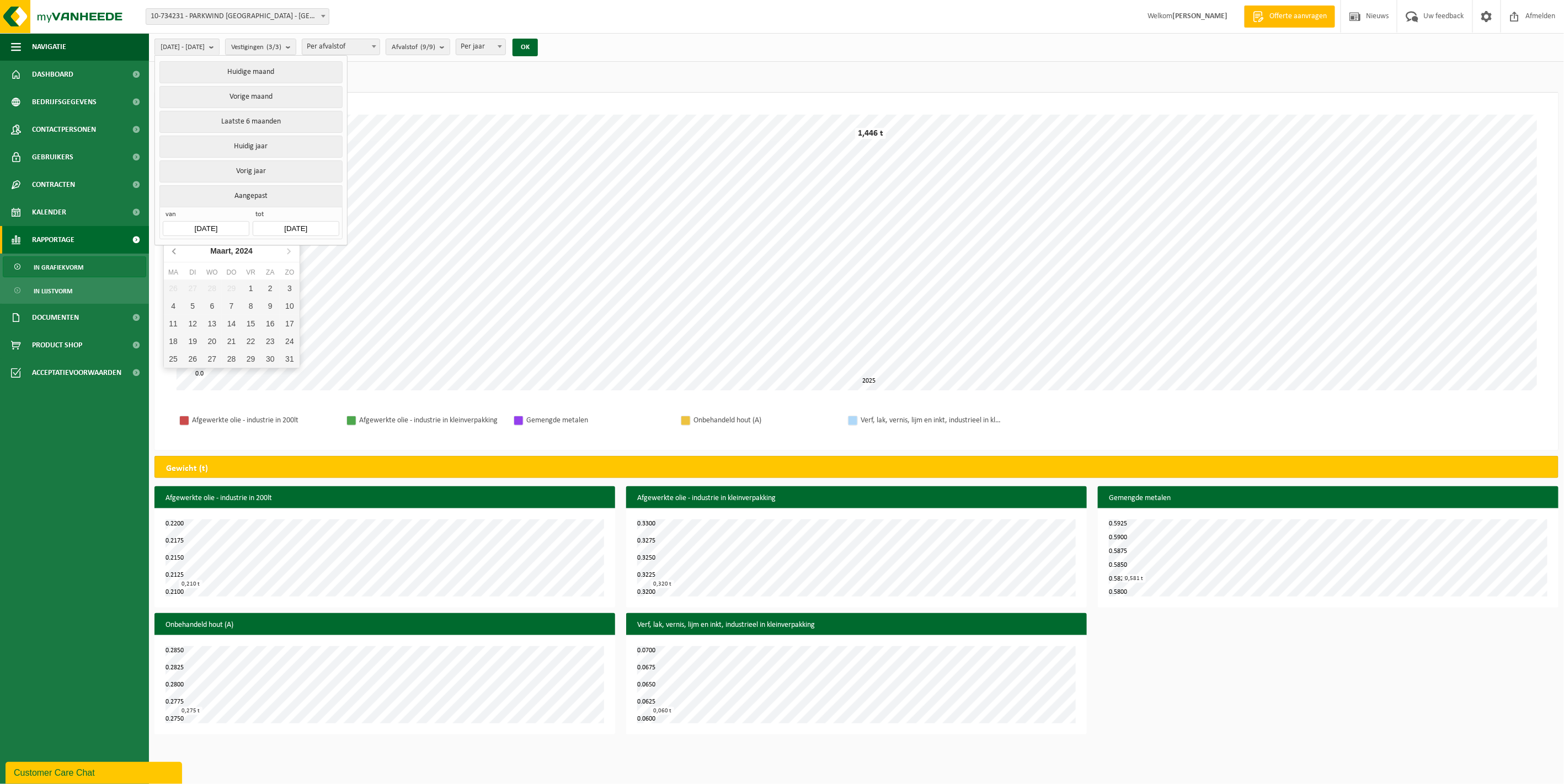 click 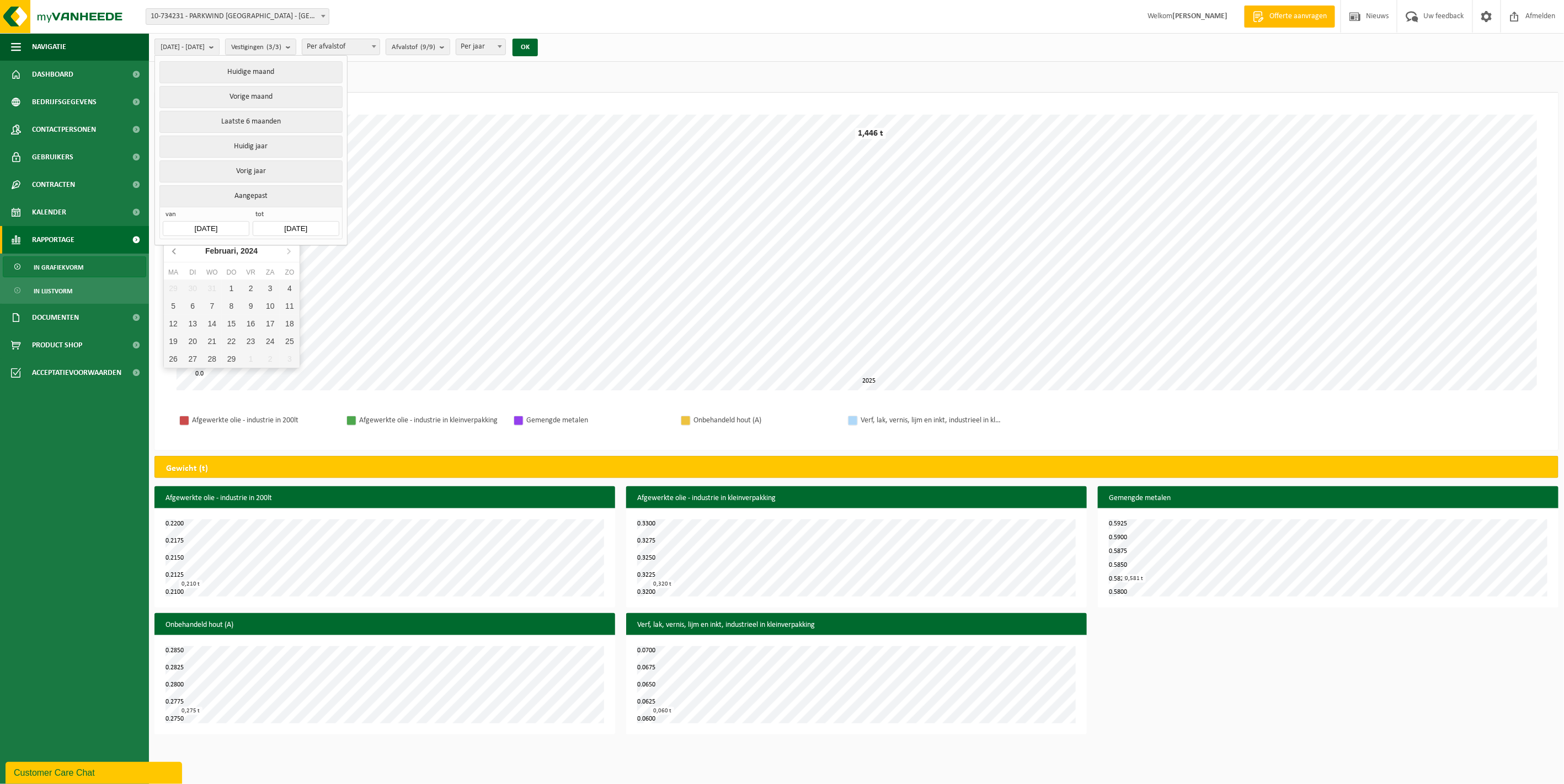 click 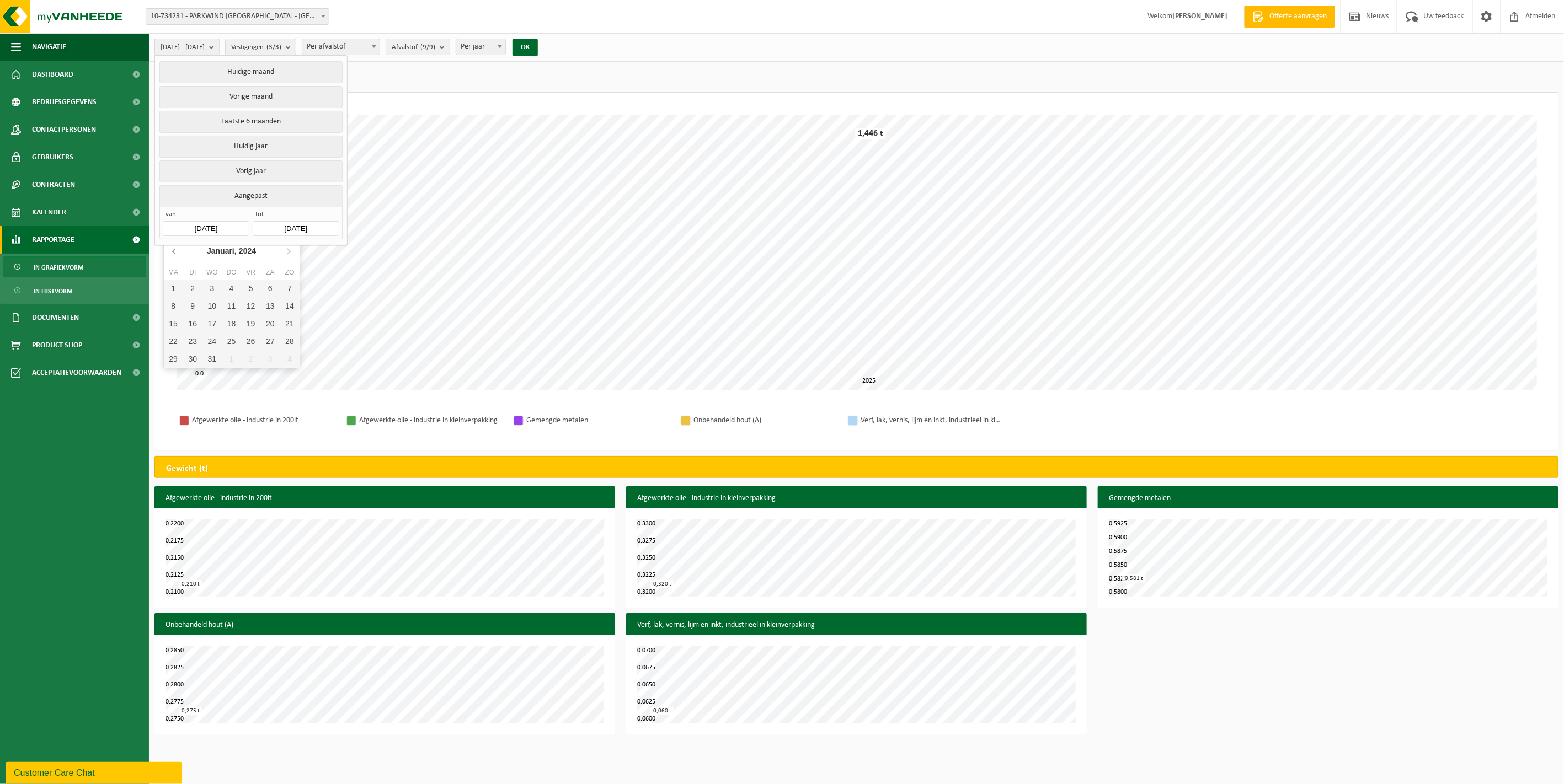click 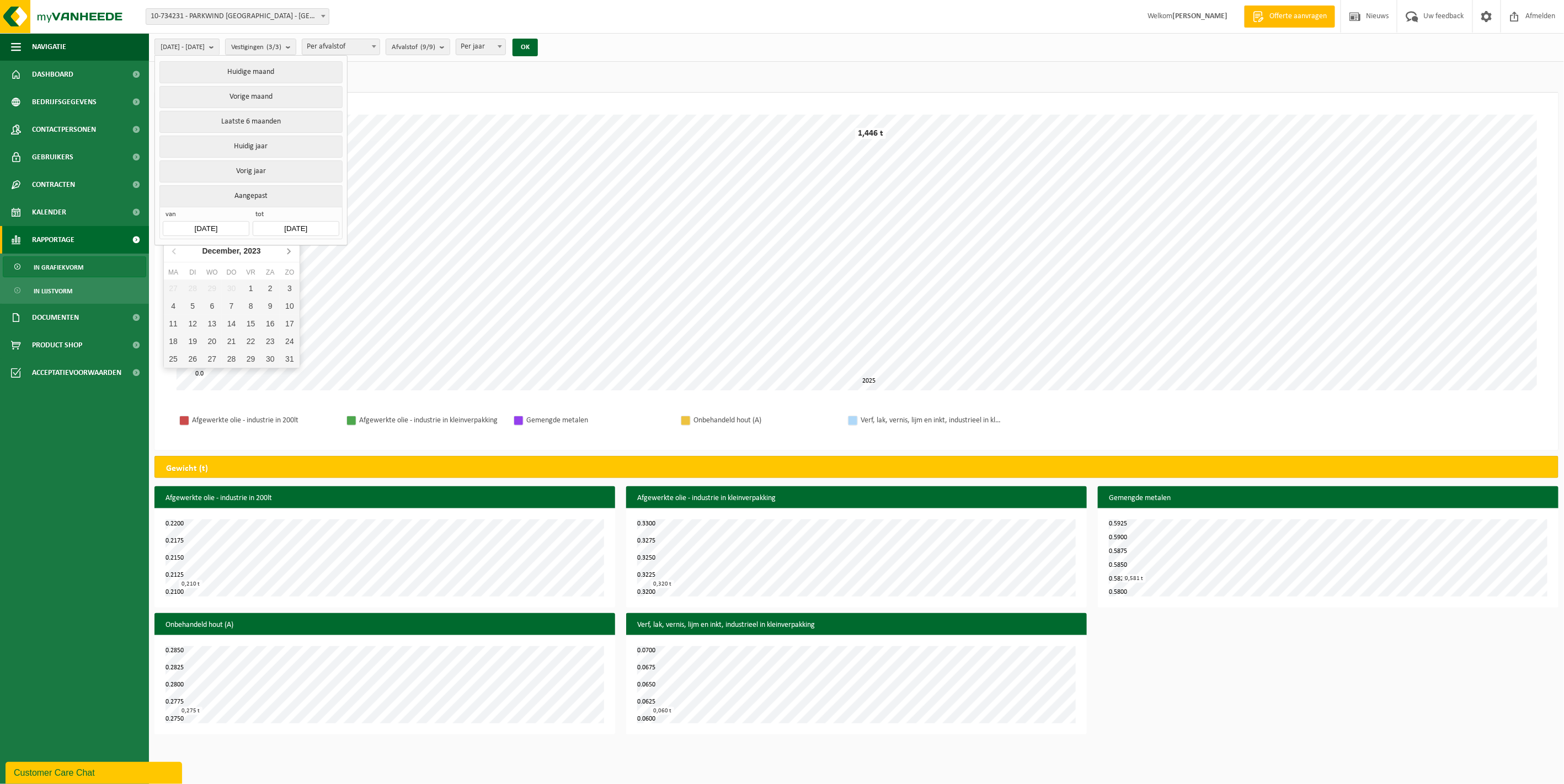 click 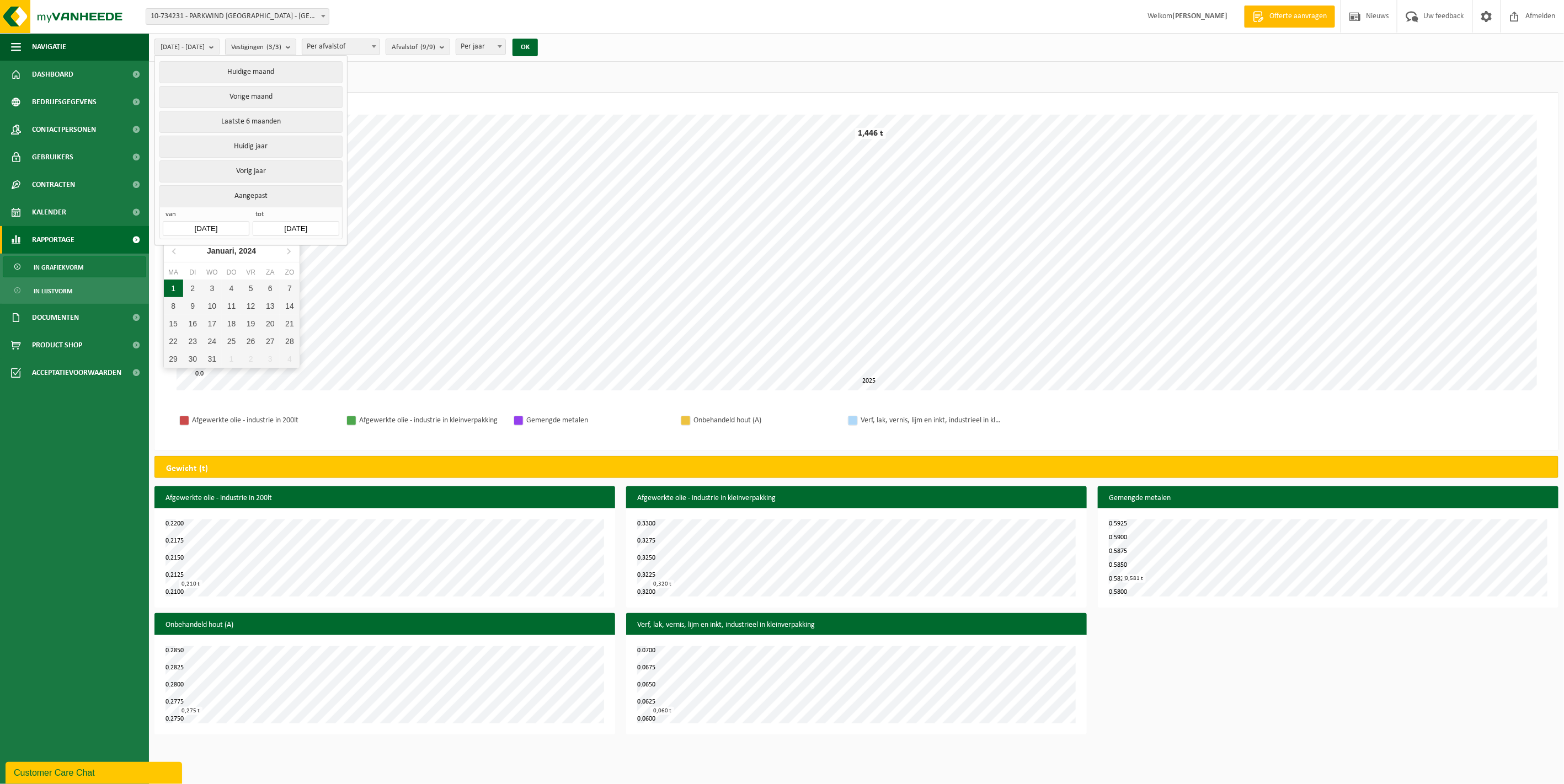 click on "1" at bounding box center (173, 288) 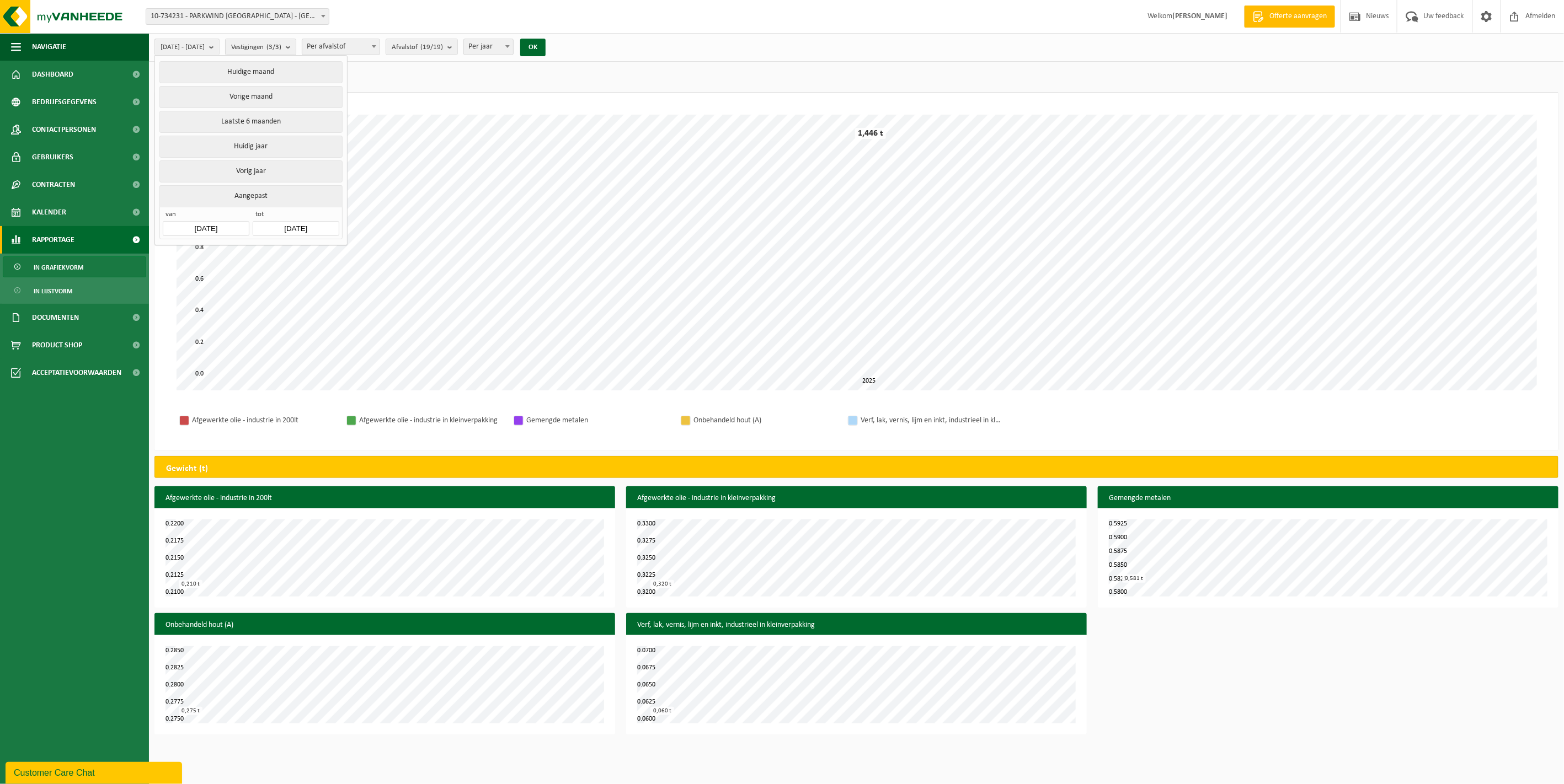 click on "2025-07-17" at bounding box center (296, 228) 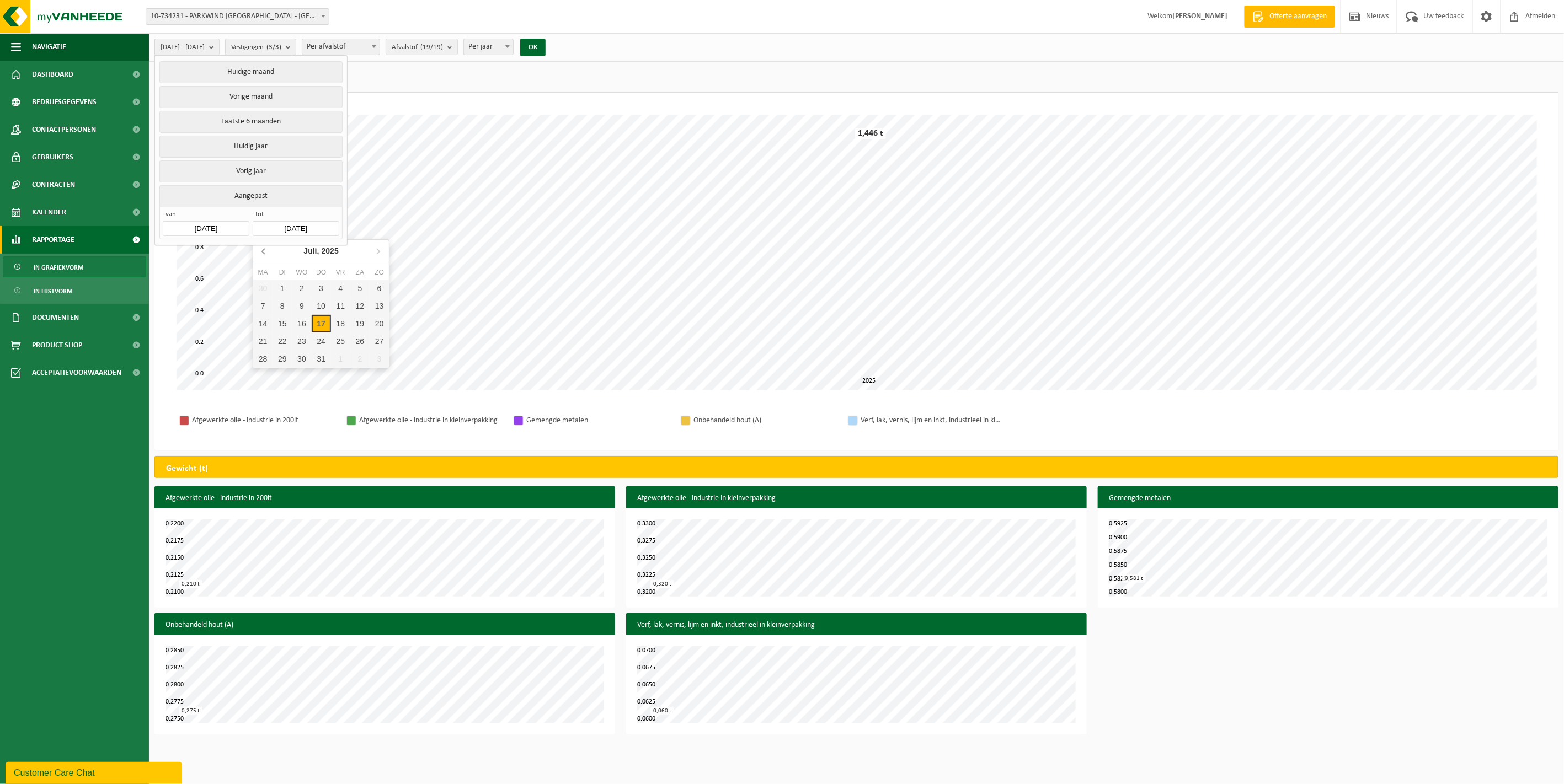 click 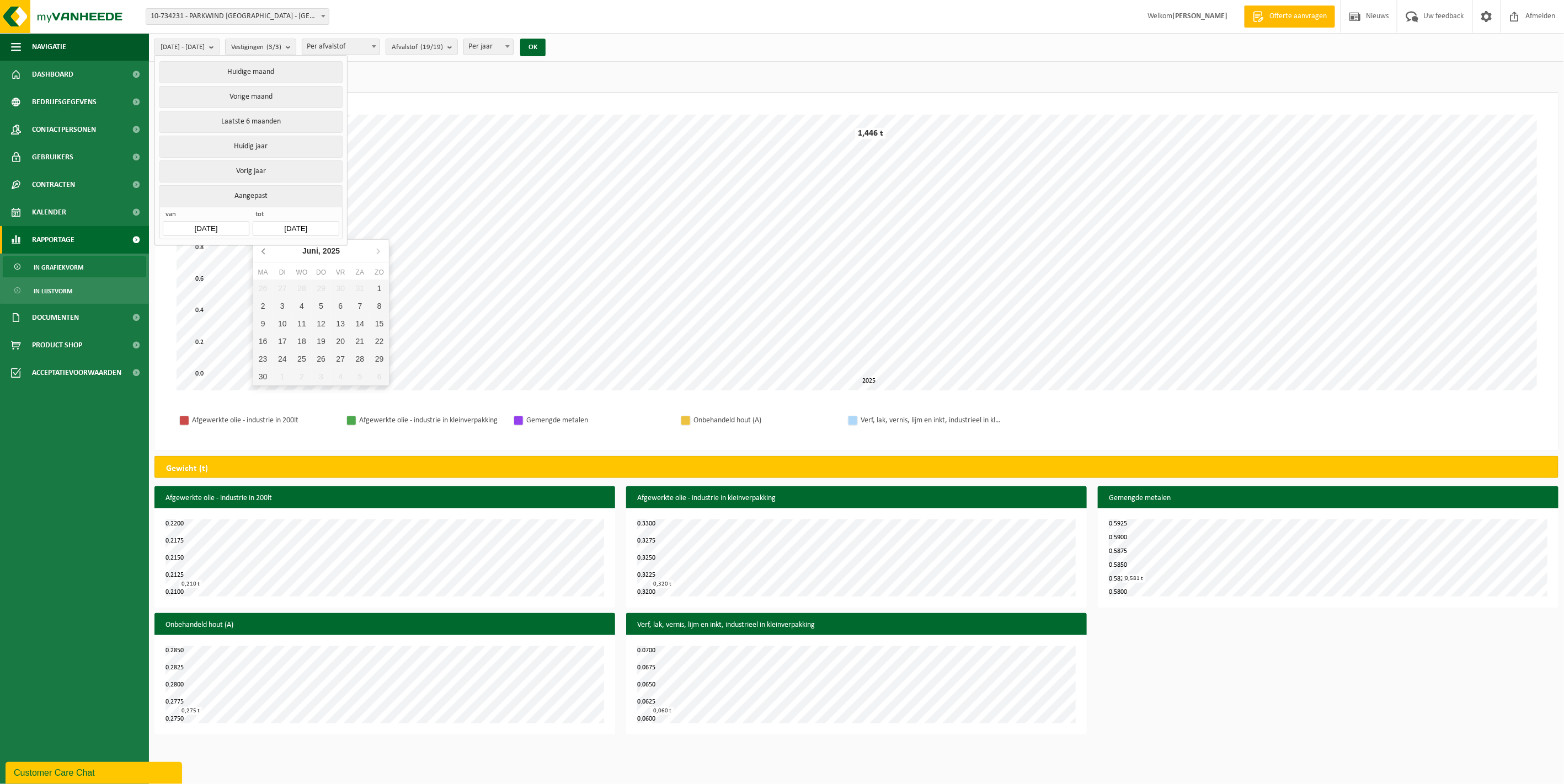 click 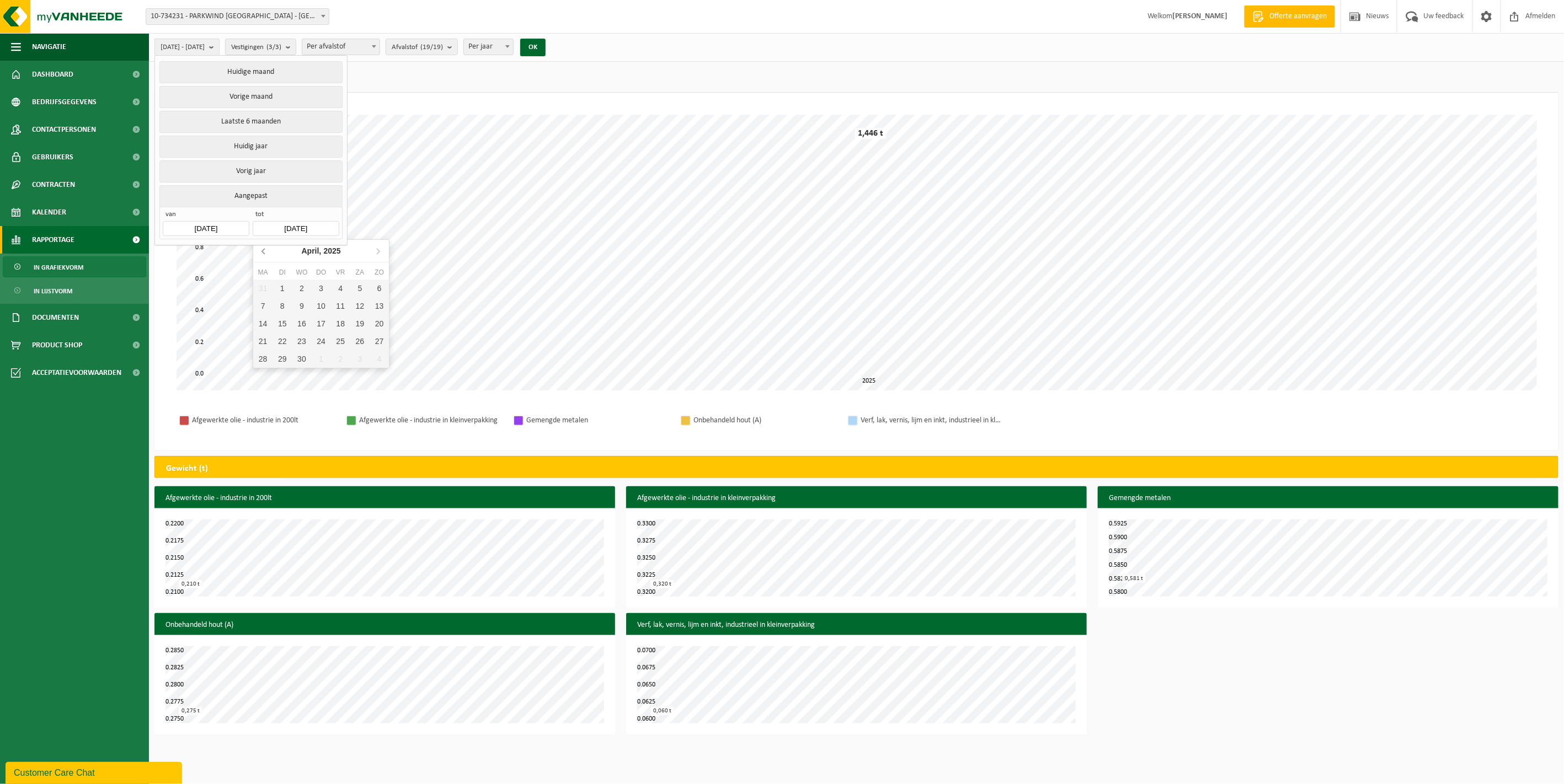 click 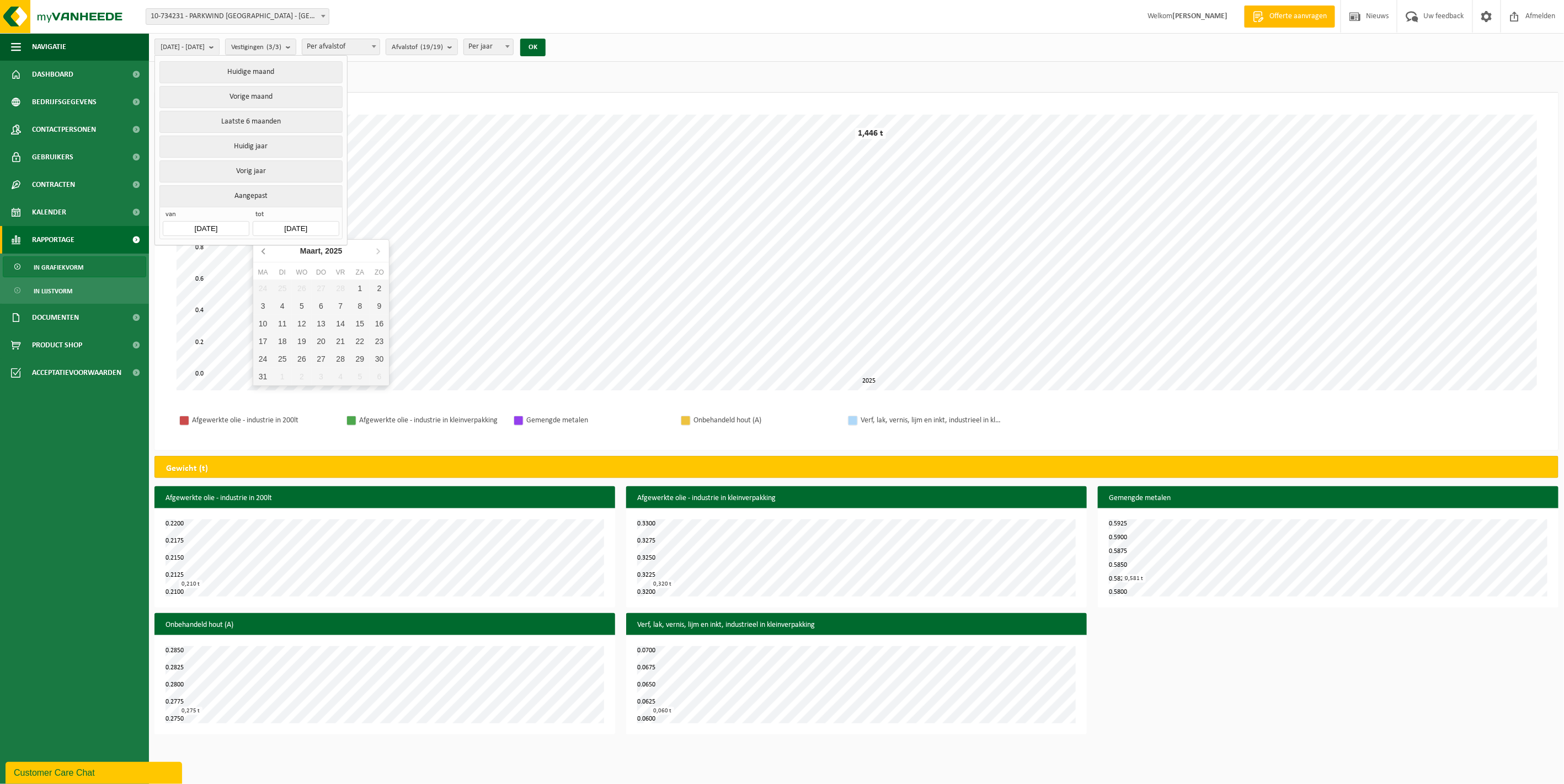 click 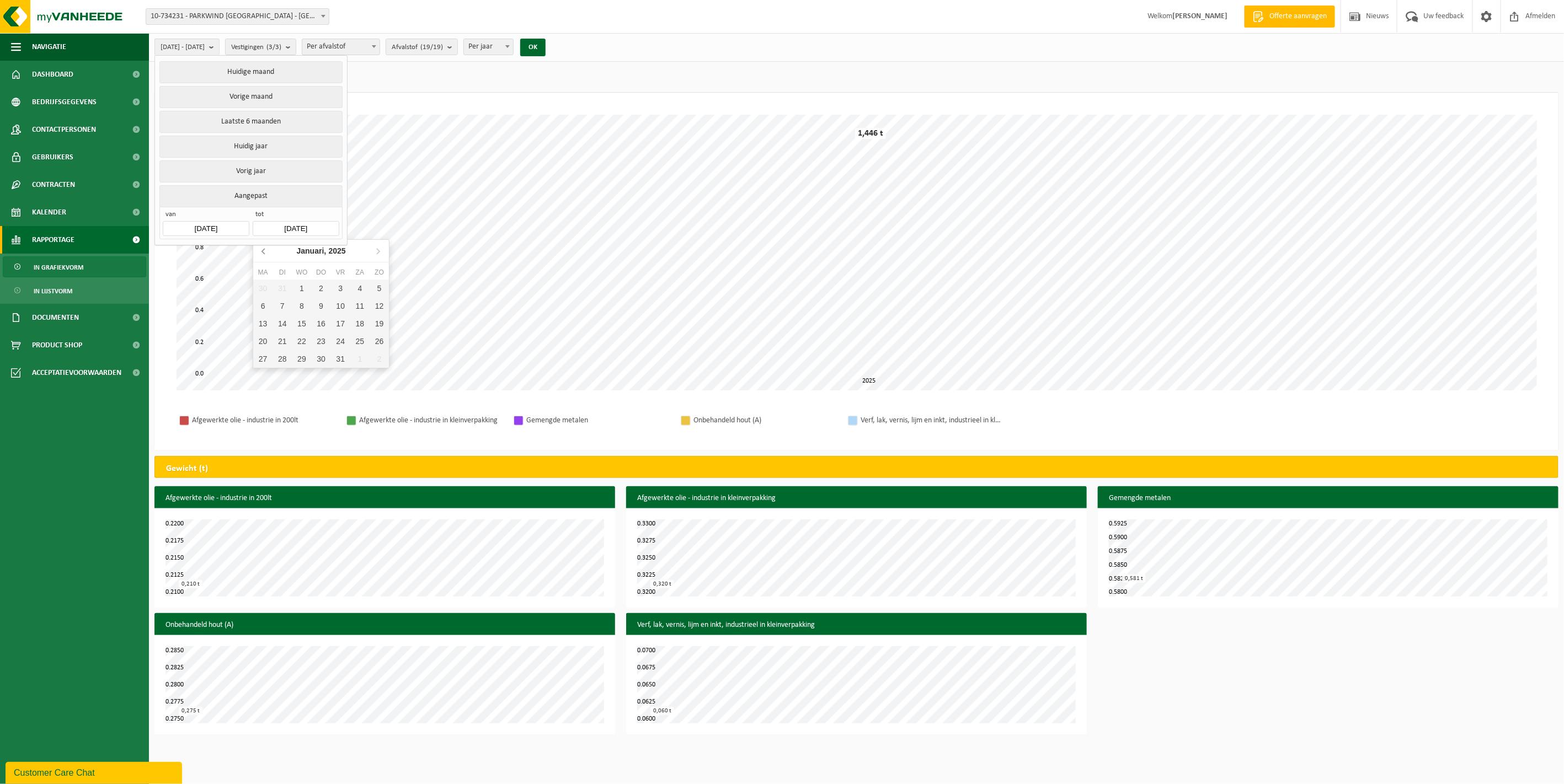 click 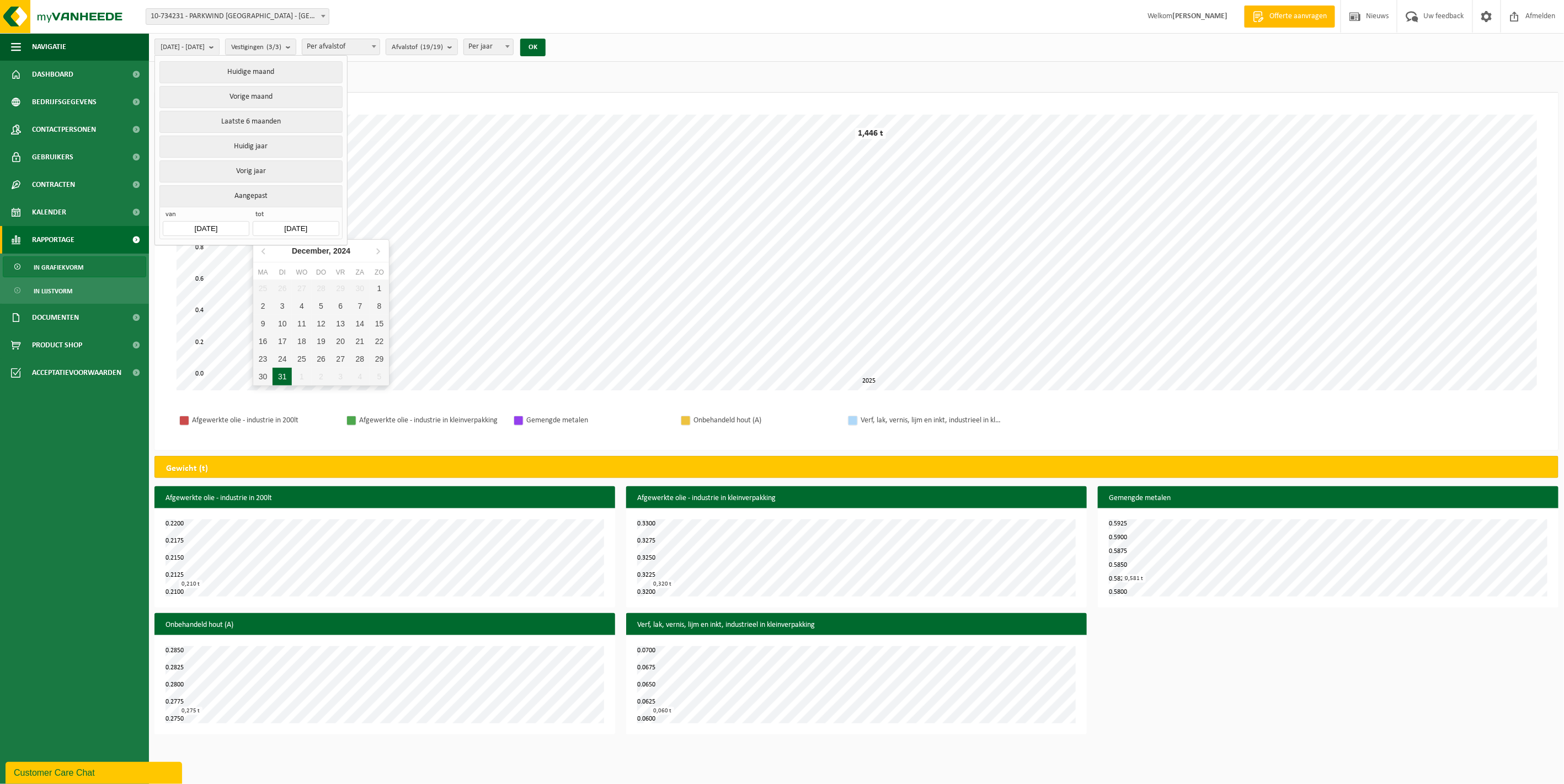 click on "31" at bounding box center [282, 377] 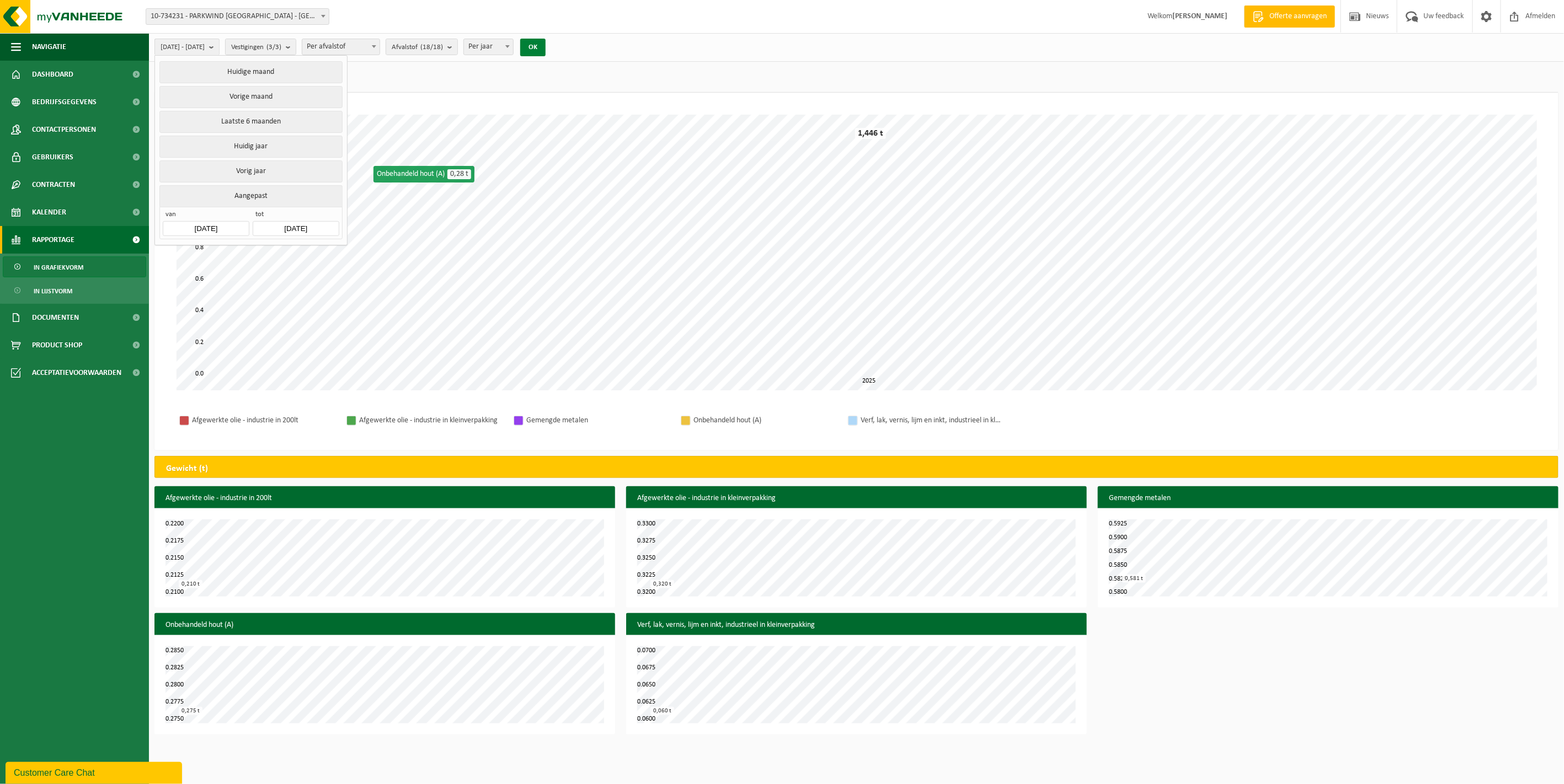 click on "OK" at bounding box center (533, 47) 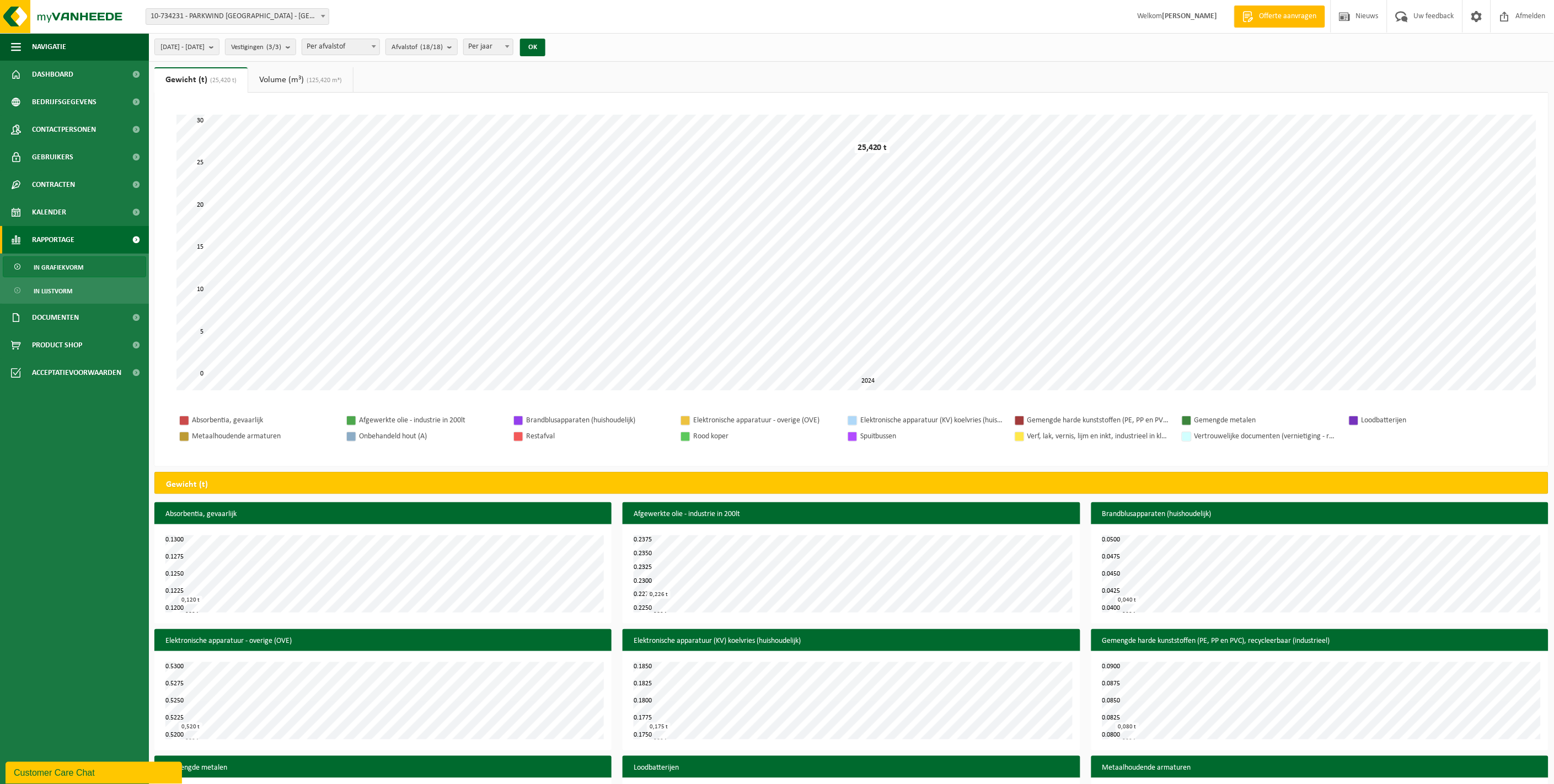 click on "25,420 t" at bounding box center [872, 148] 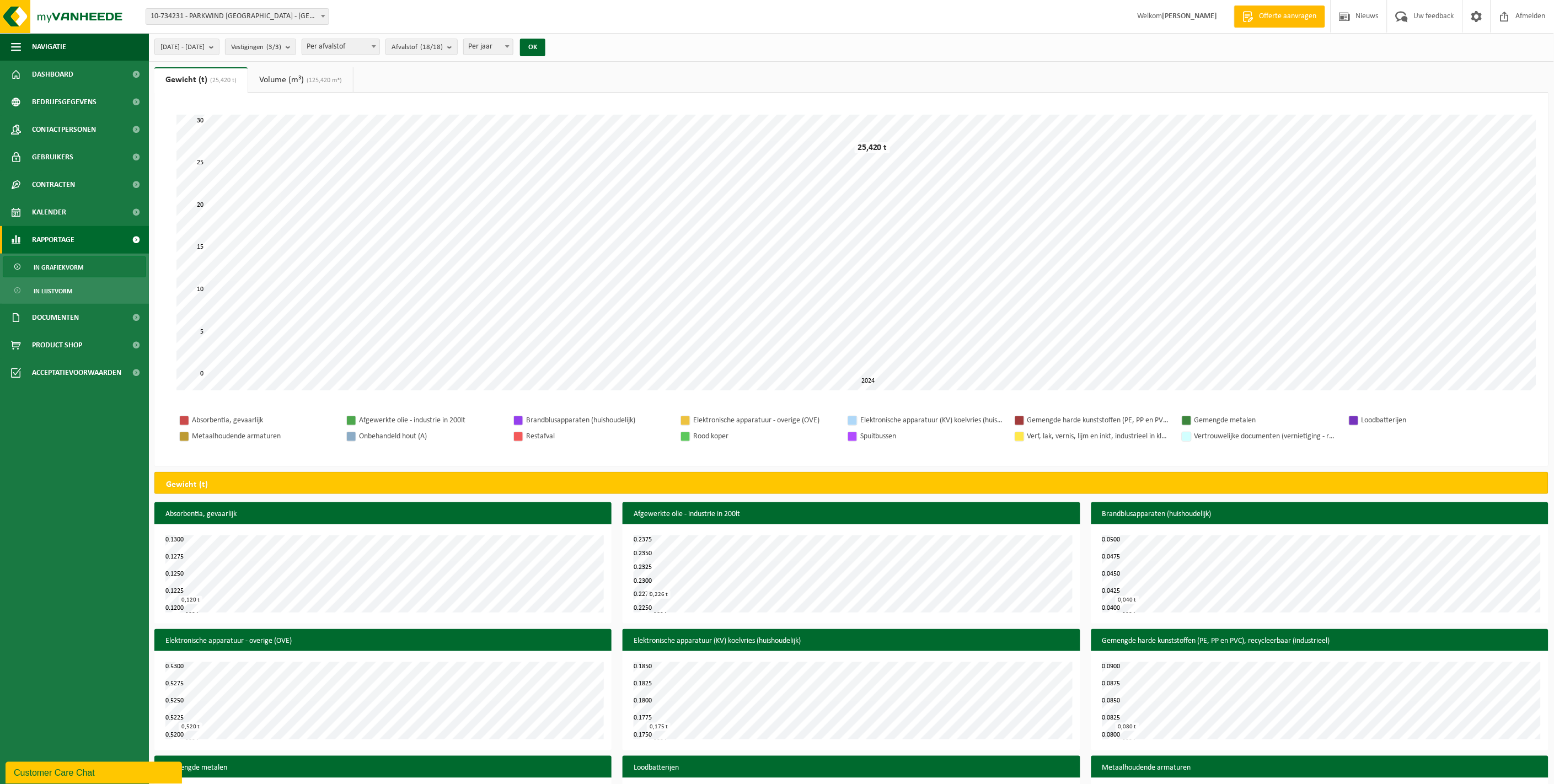 click on "In grafiekvorm" at bounding box center (58, 267) 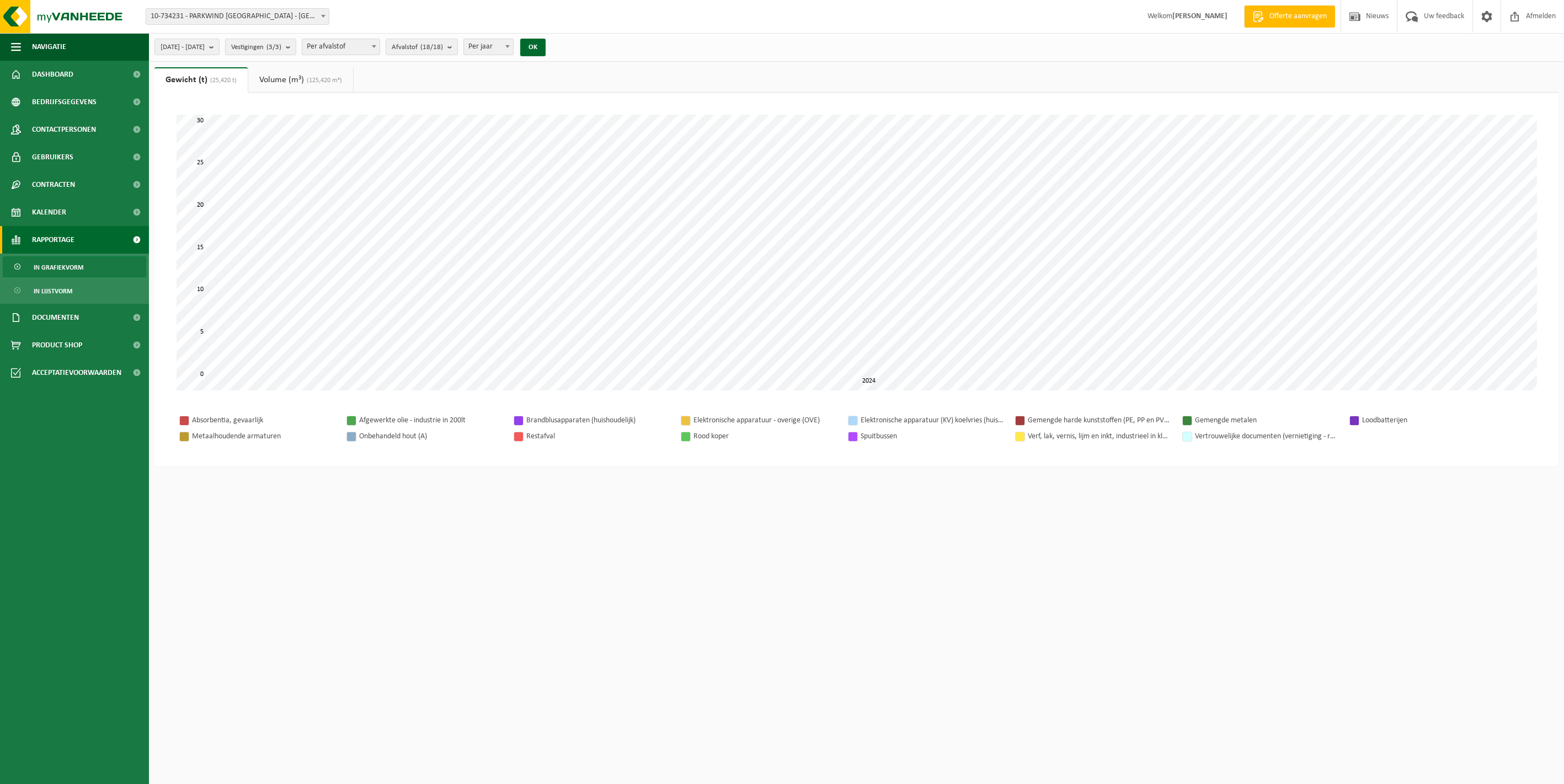 scroll, scrollTop: 0, scrollLeft: 0, axis: both 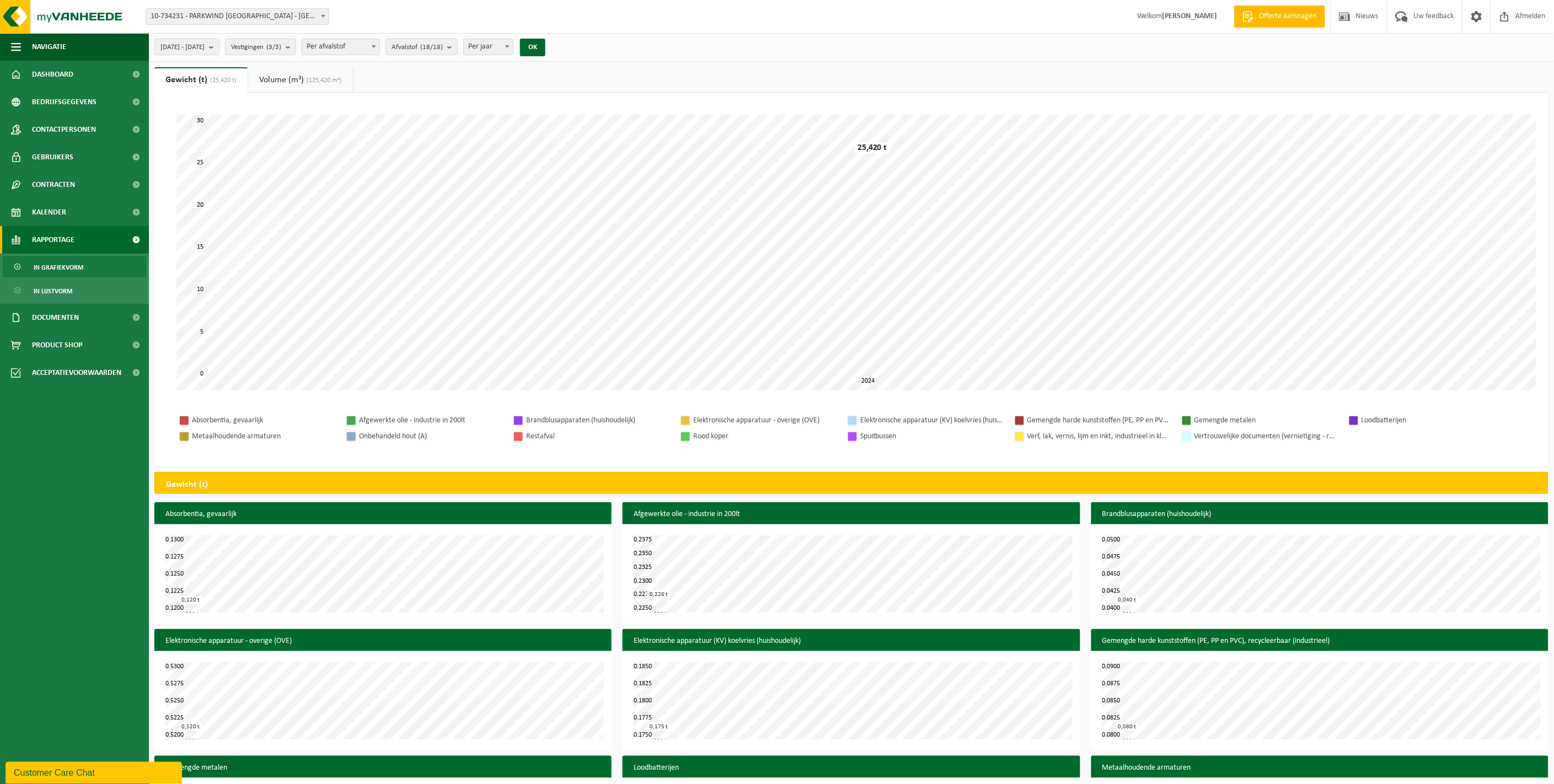 click on "25,420 t" at bounding box center [872, 148] 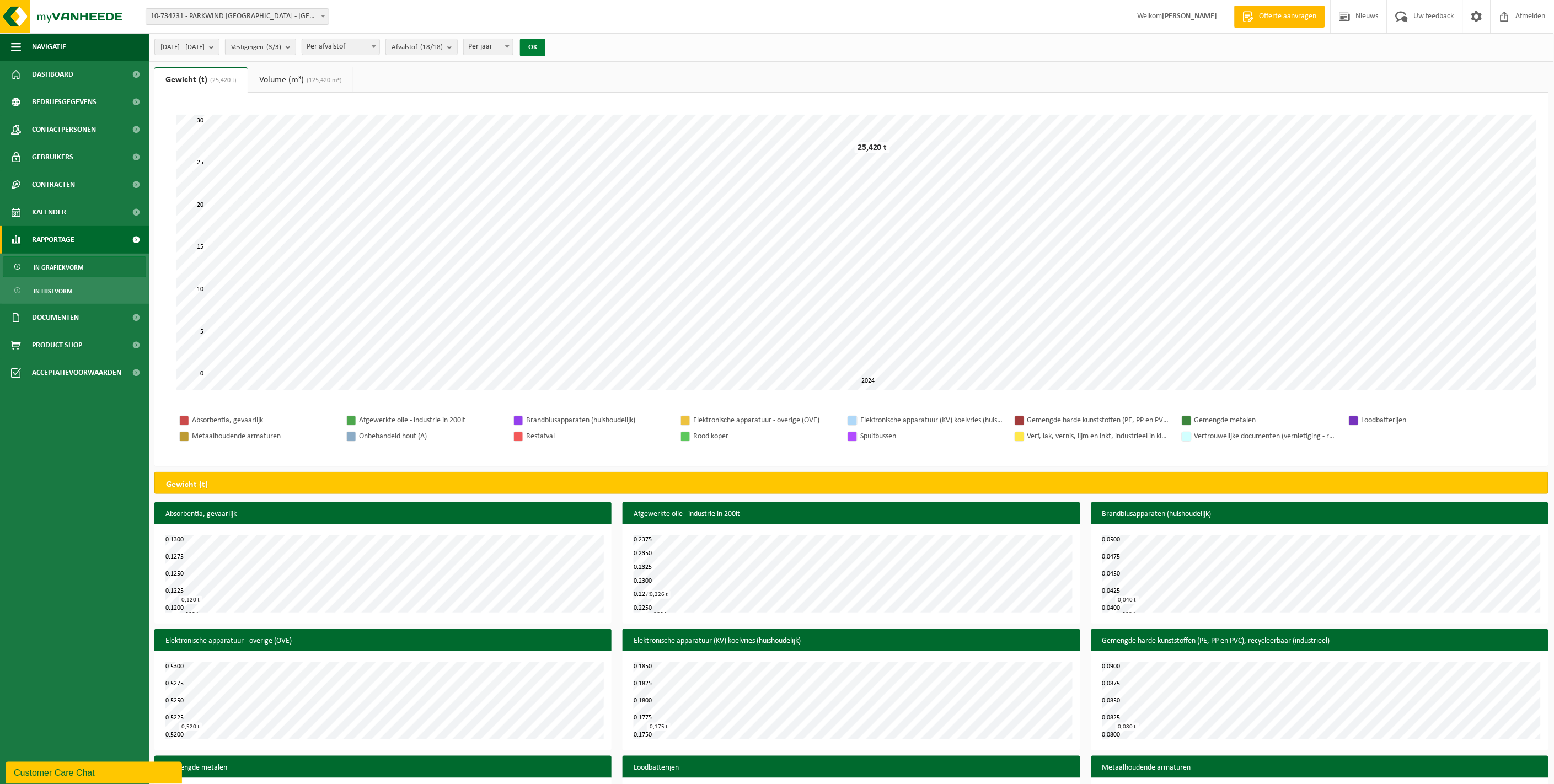 click on "OK" at bounding box center (533, 47) 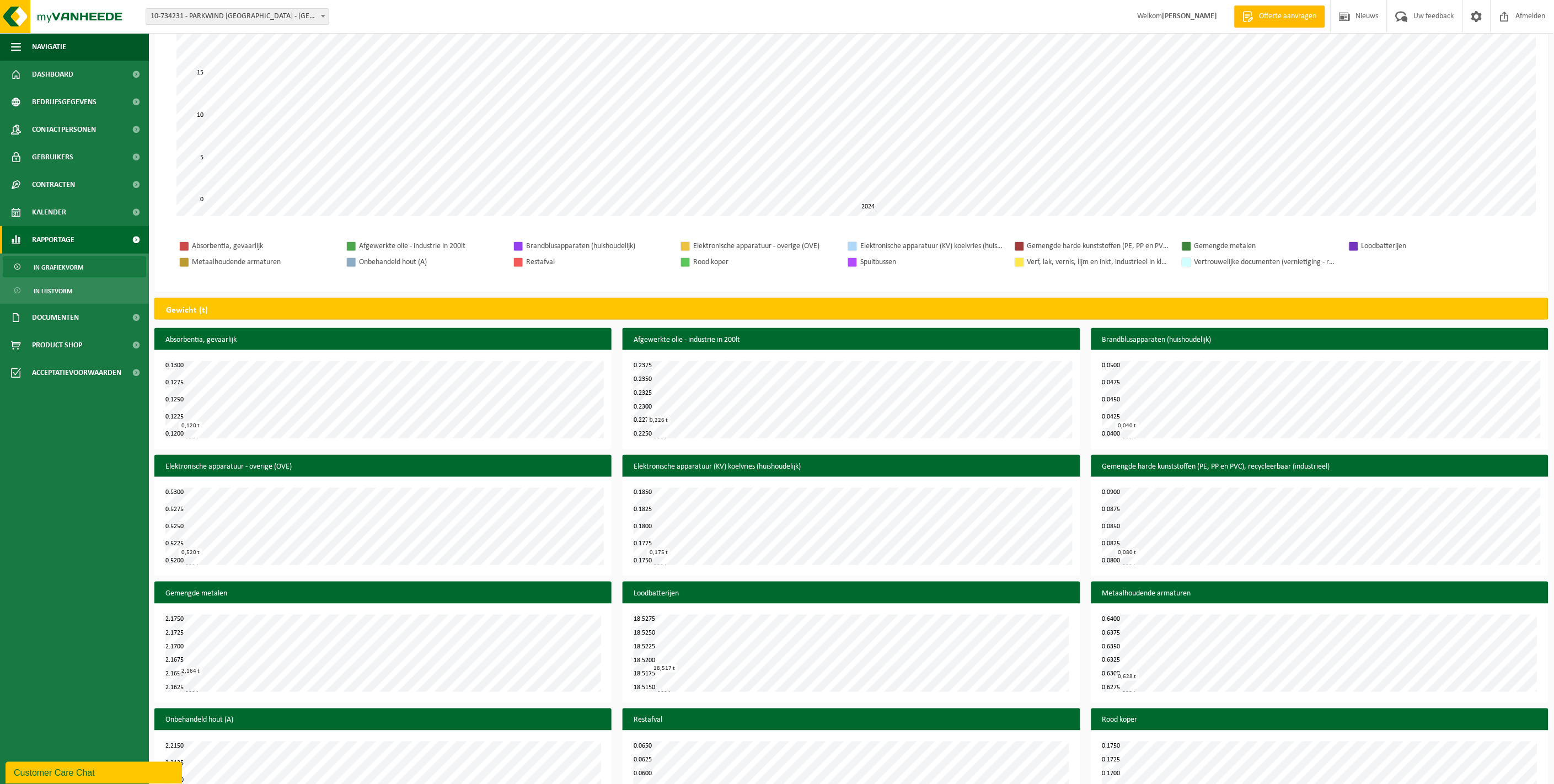 scroll, scrollTop: 0, scrollLeft: 0, axis: both 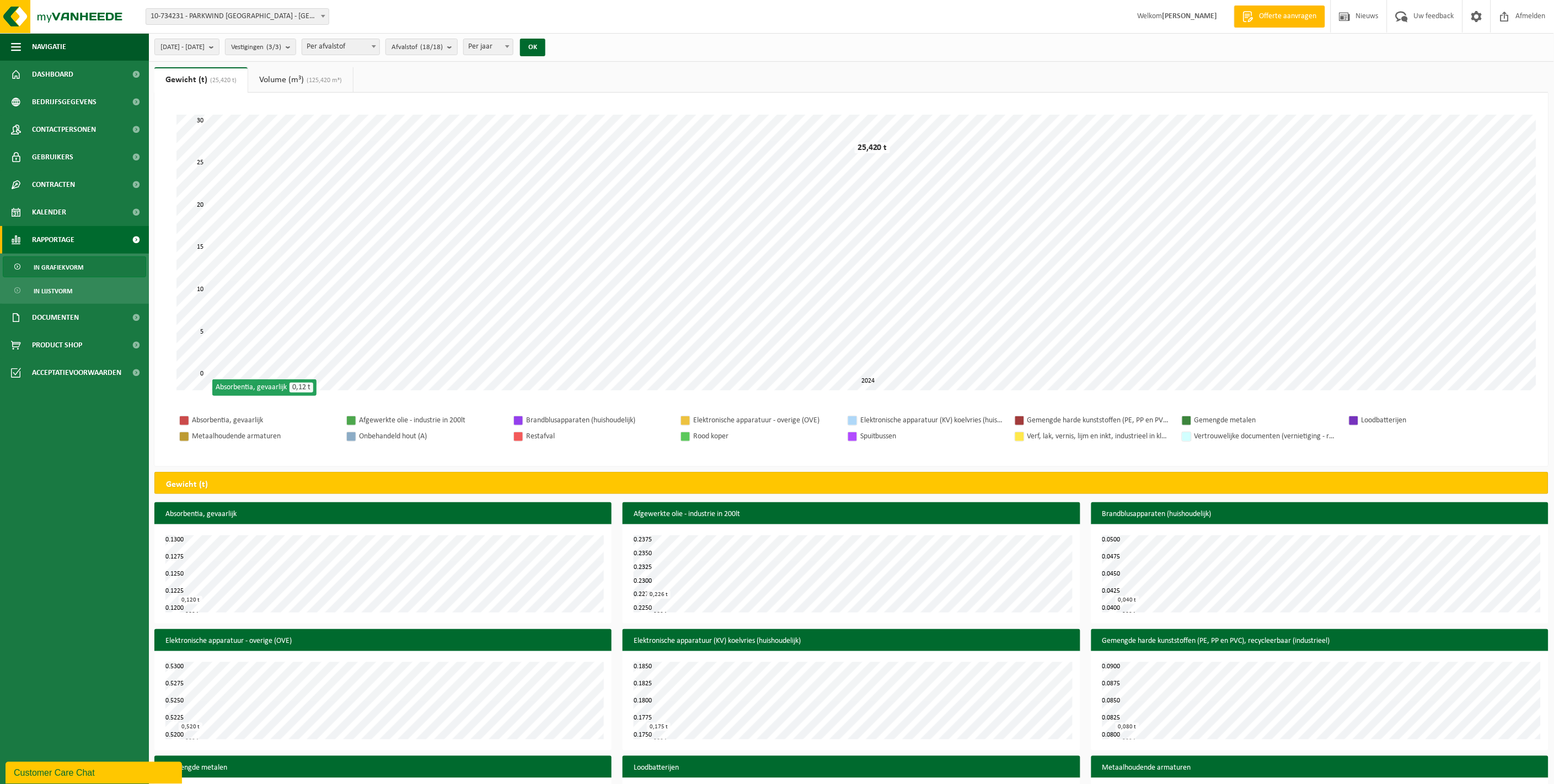 click on "Rapportage" at bounding box center [53, 240] 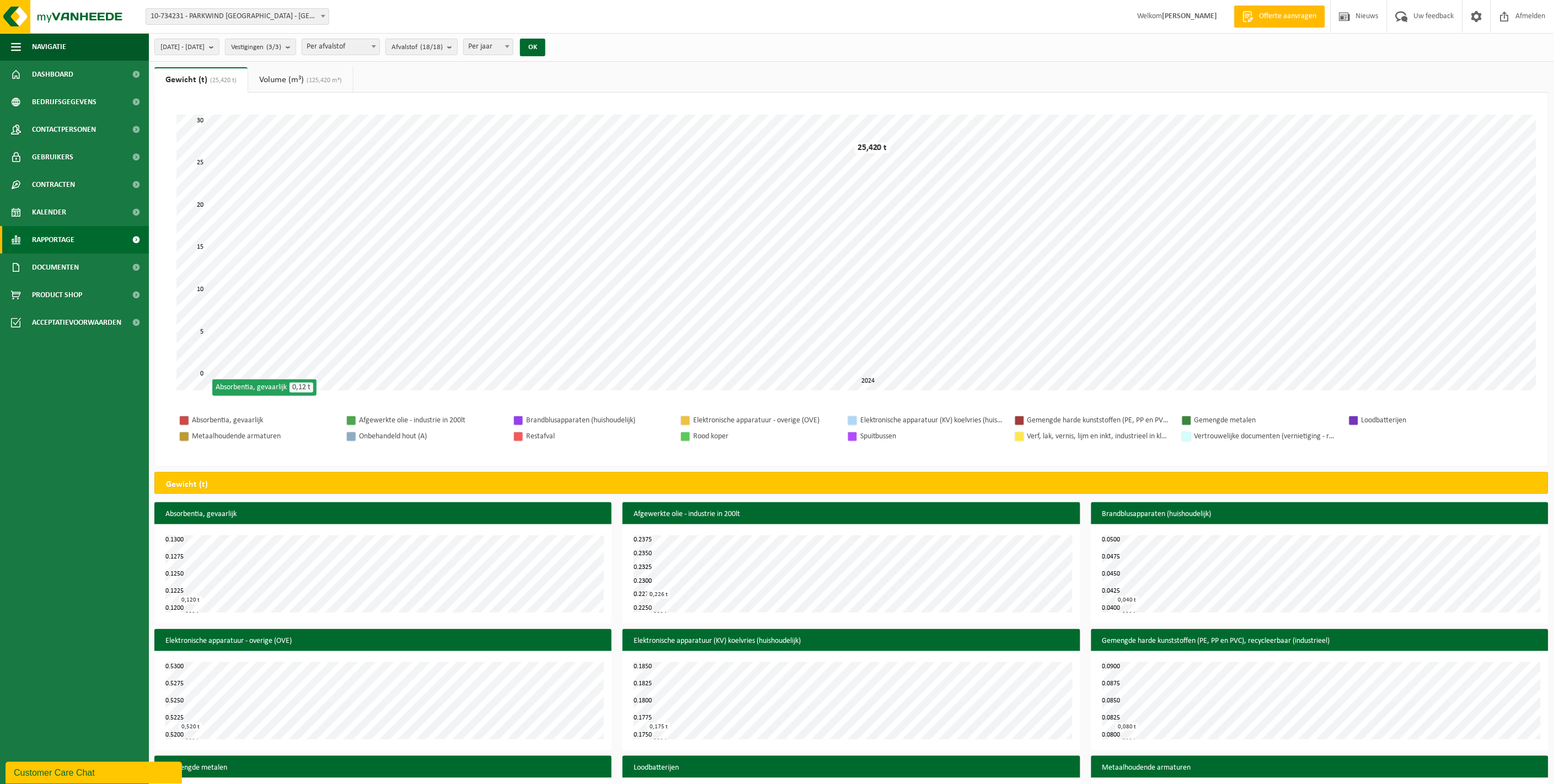 click at bounding box center [136, 240] 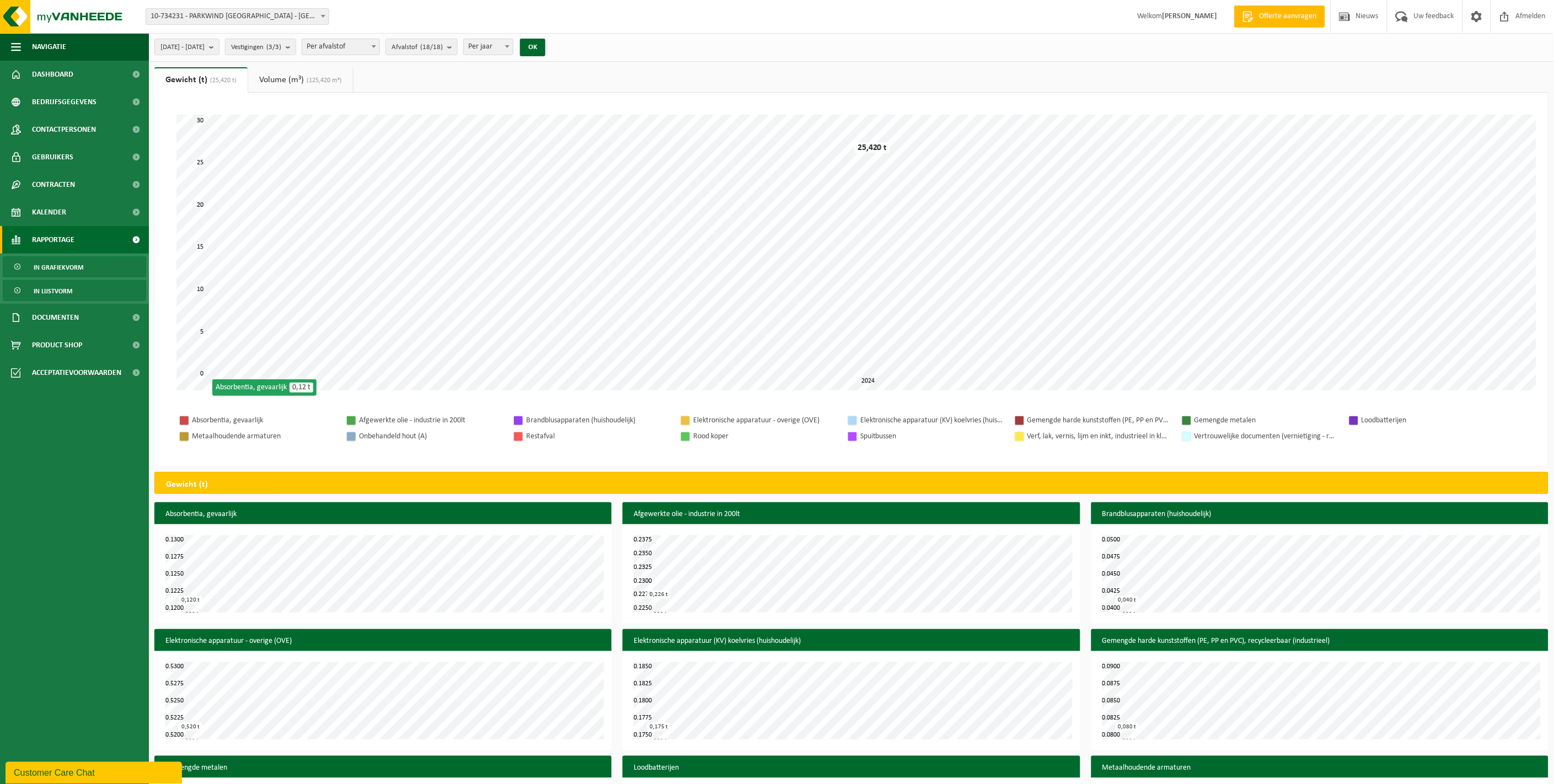 click on "In lijstvorm" at bounding box center (74, 291) 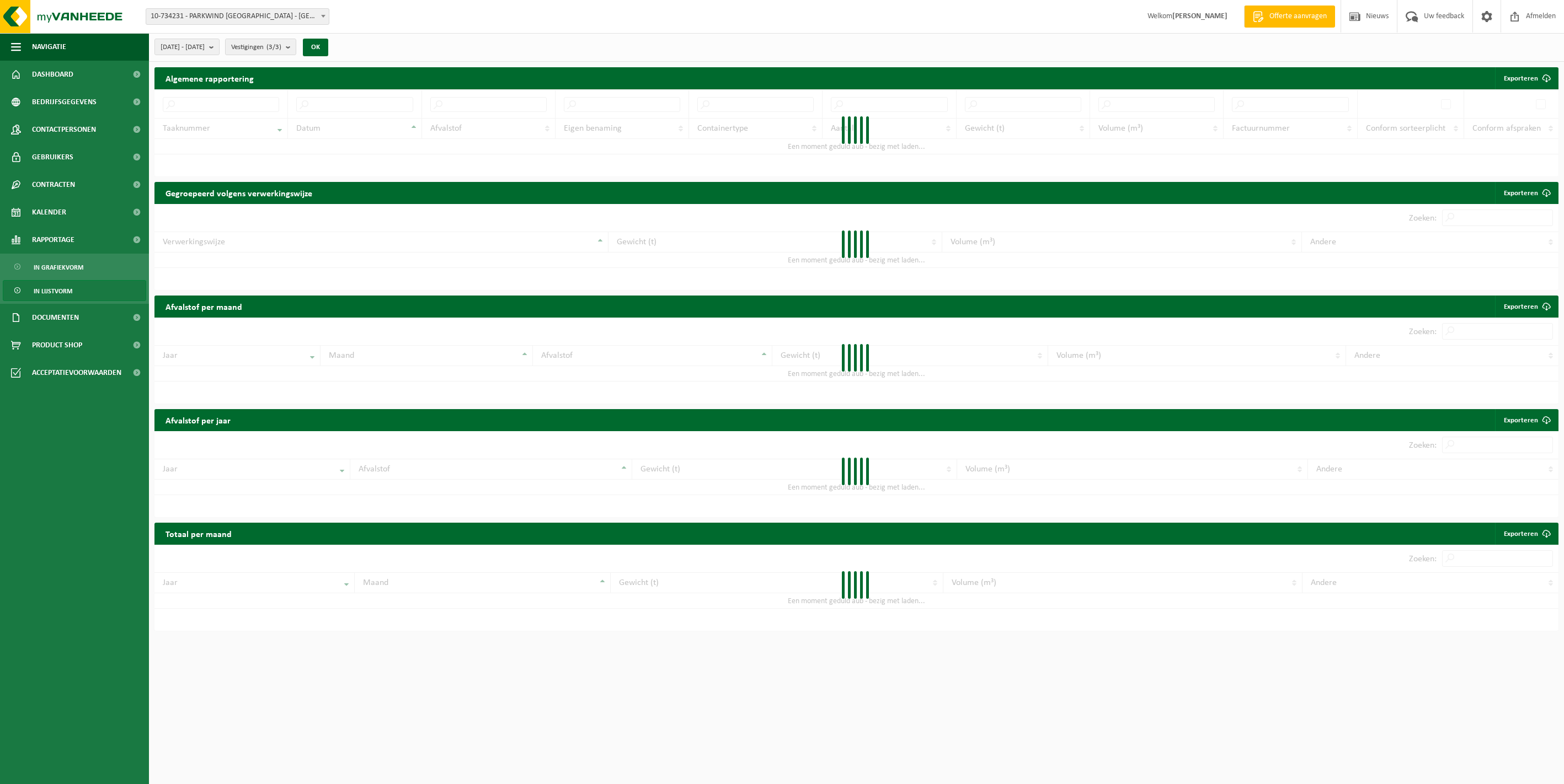 scroll, scrollTop: 0, scrollLeft: 0, axis: both 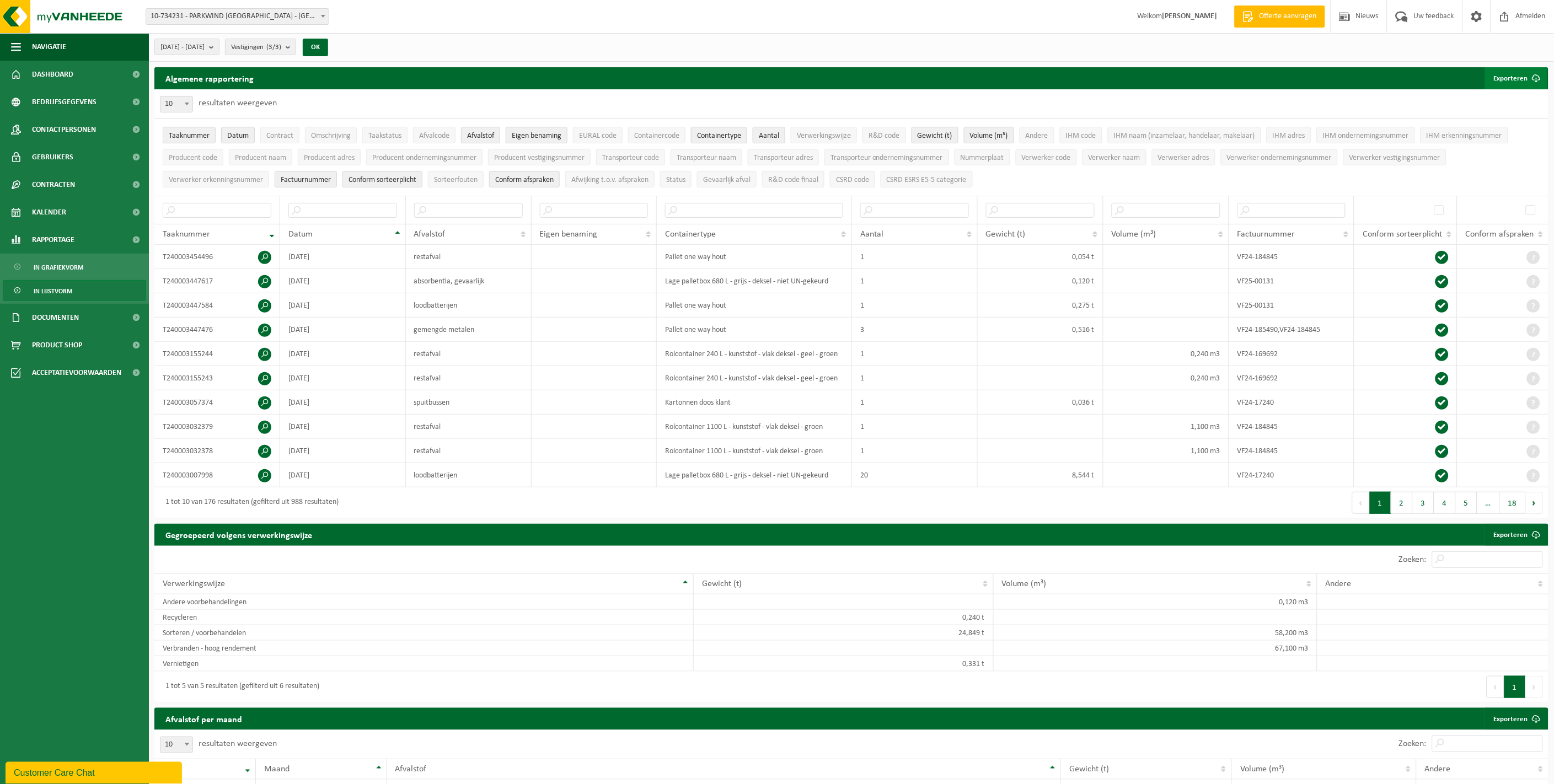 click on "Exporteren" at bounding box center (1516, 78) 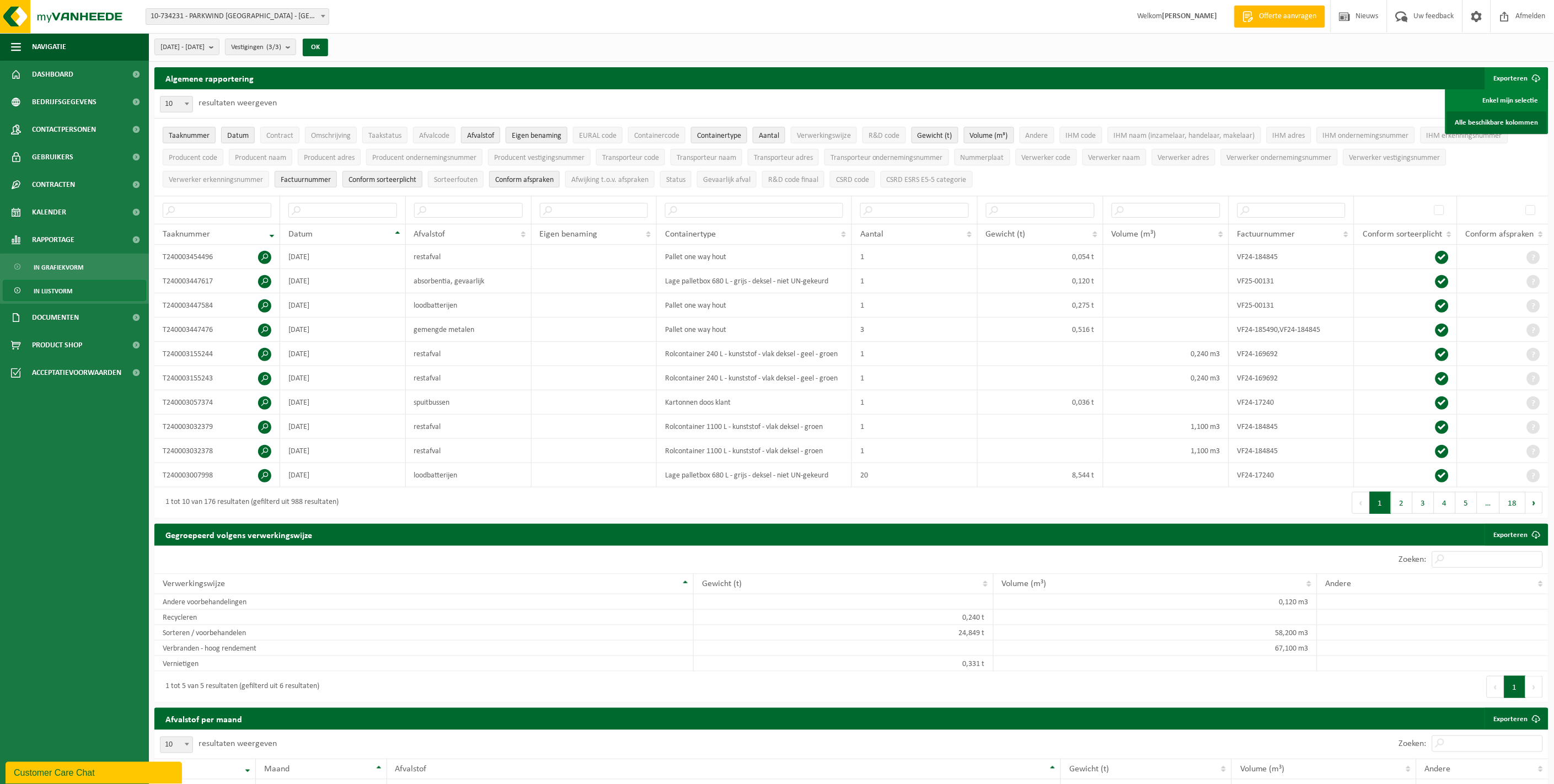 click on "Alle beschikbare kolommen" at bounding box center (1497, 122) 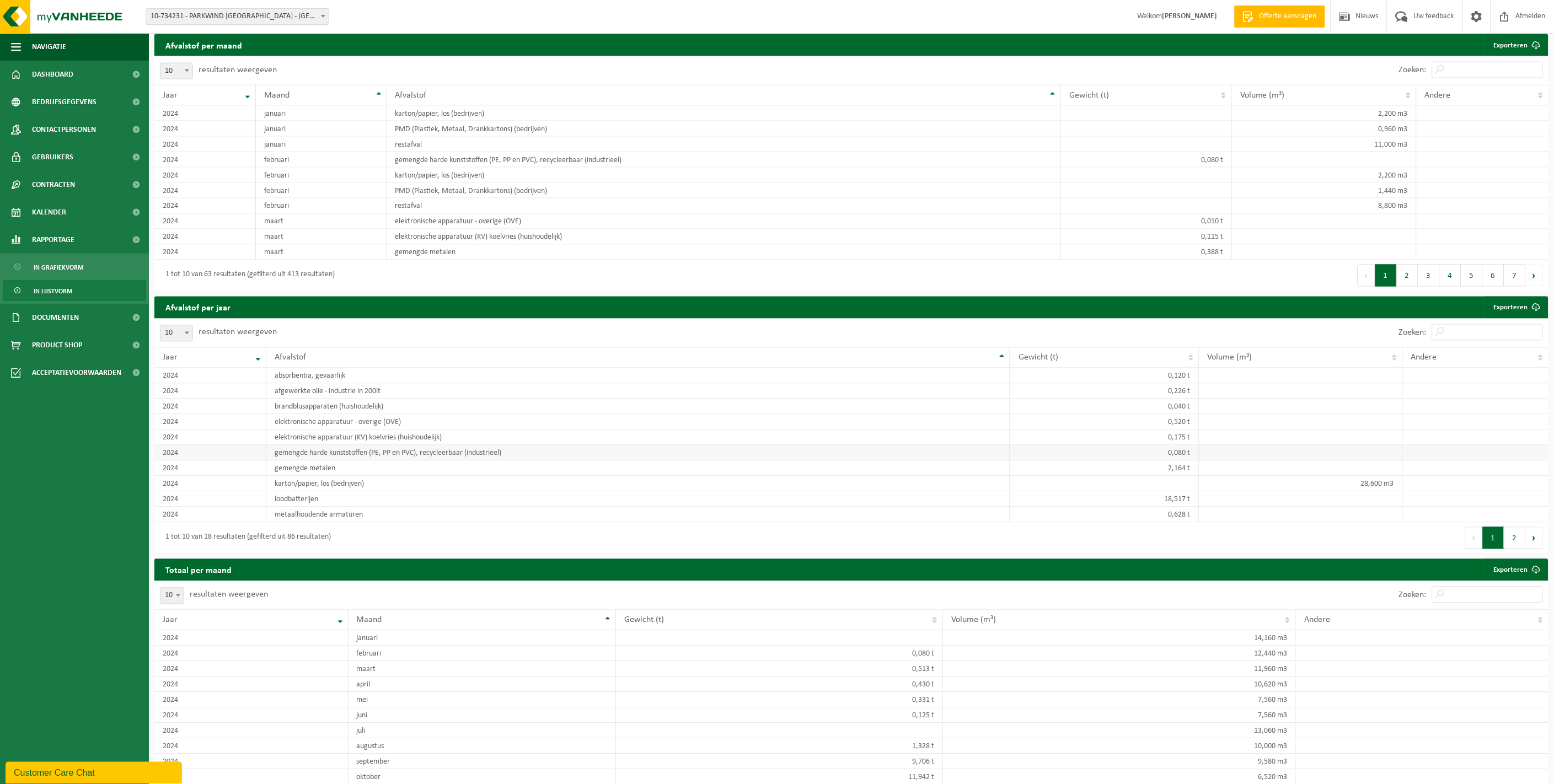 scroll, scrollTop: 717, scrollLeft: 0, axis: vertical 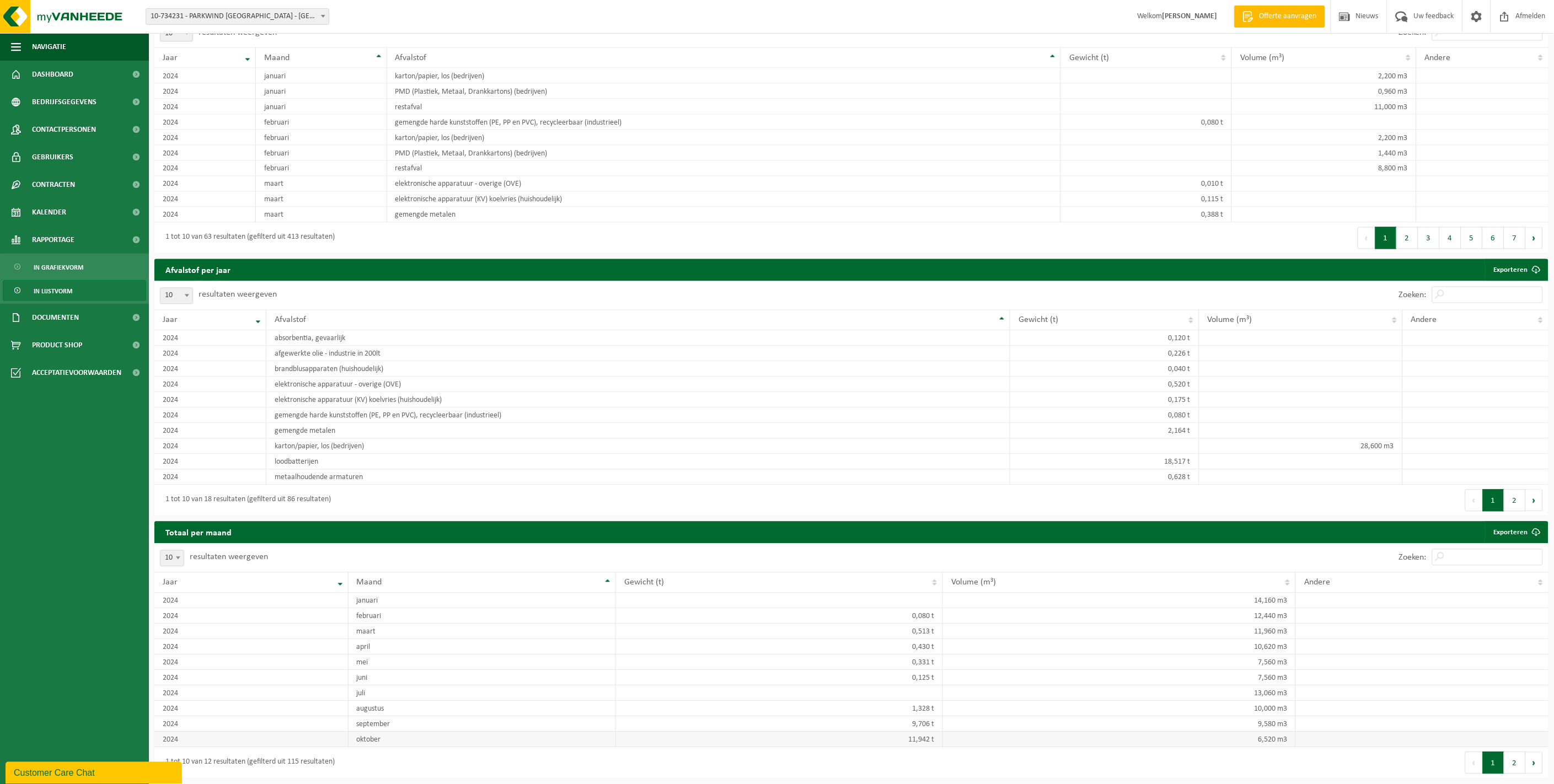 click on "11,942 t" at bounding box center [779, 740] 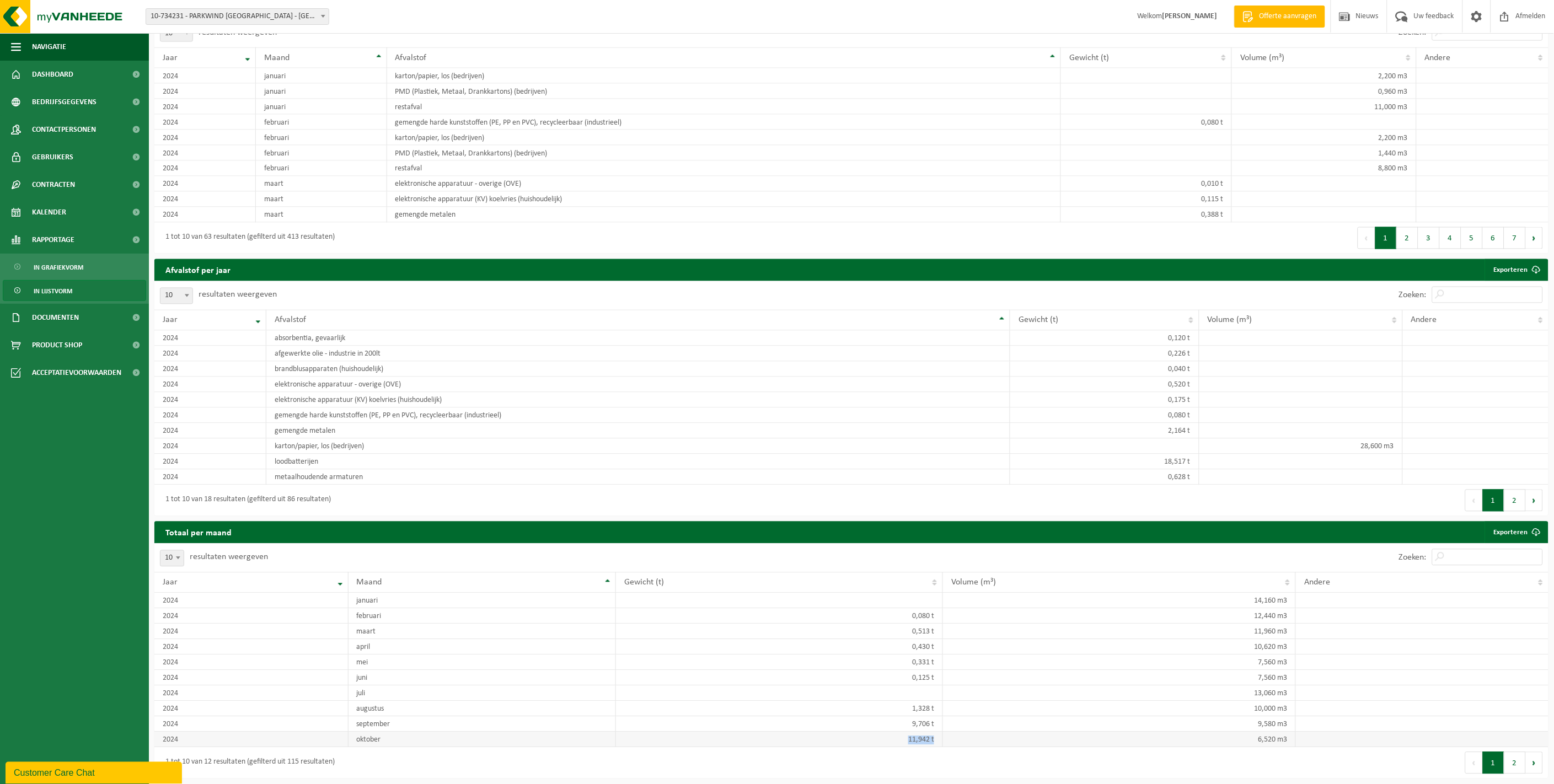 drag, startPoint x: 908, startPoint y: 738, endPoint x: 942, endPoint y: 739, distance: 34.0147 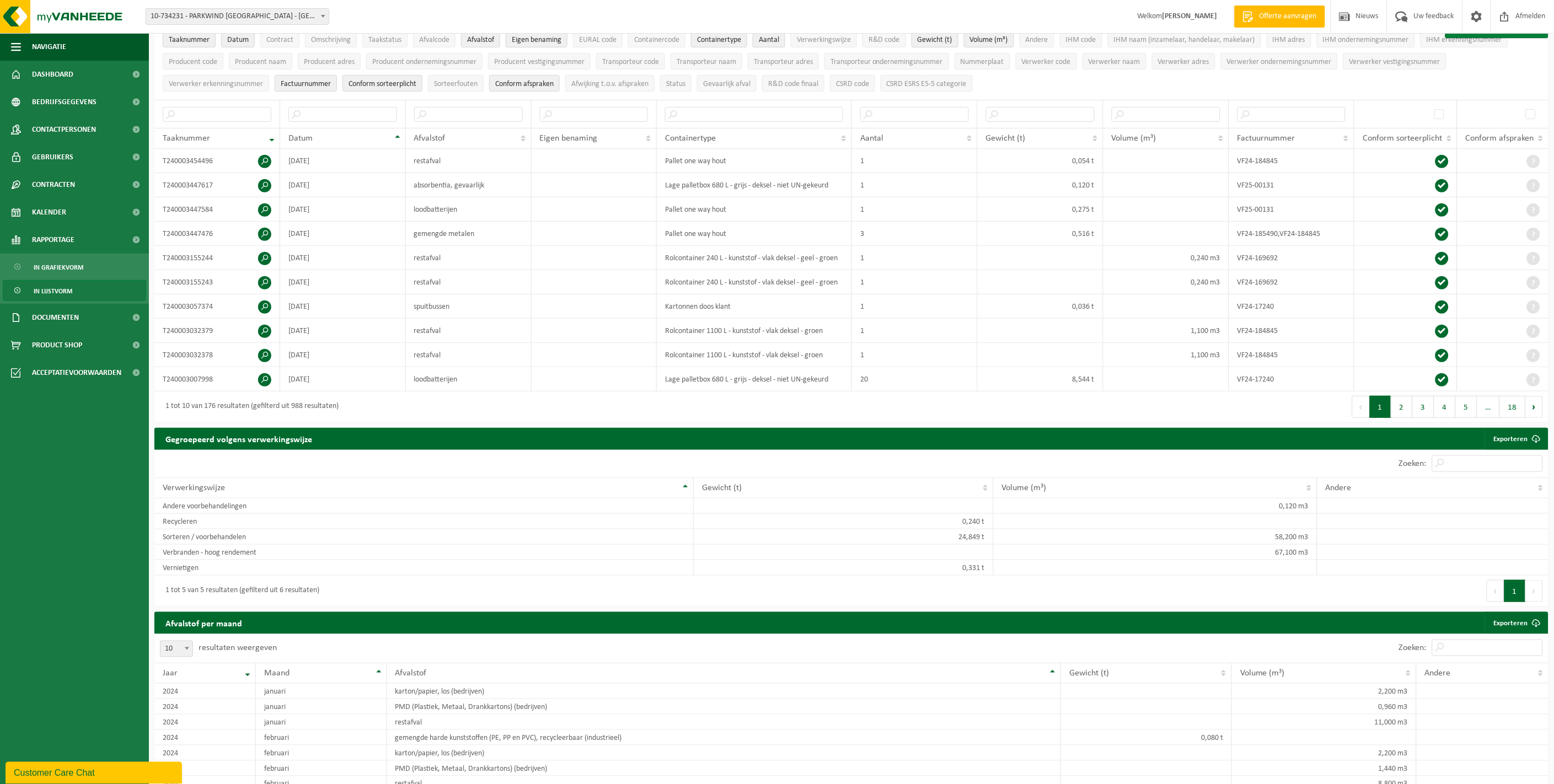 scroll, scrollTop: 0, scrollLeft: 0, axis: both 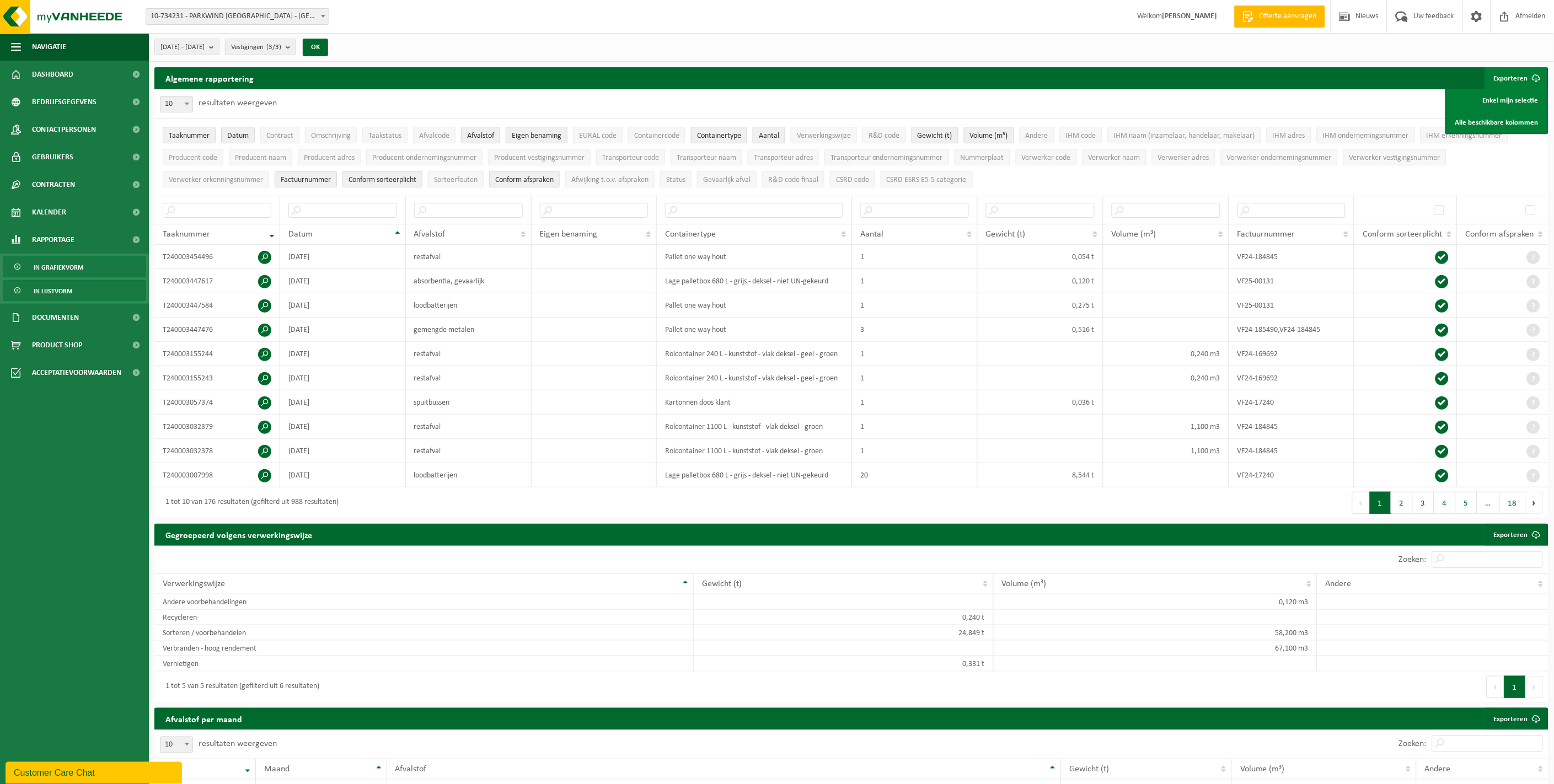 click on "In grafiekvorm" at bounding box center (58, 267) 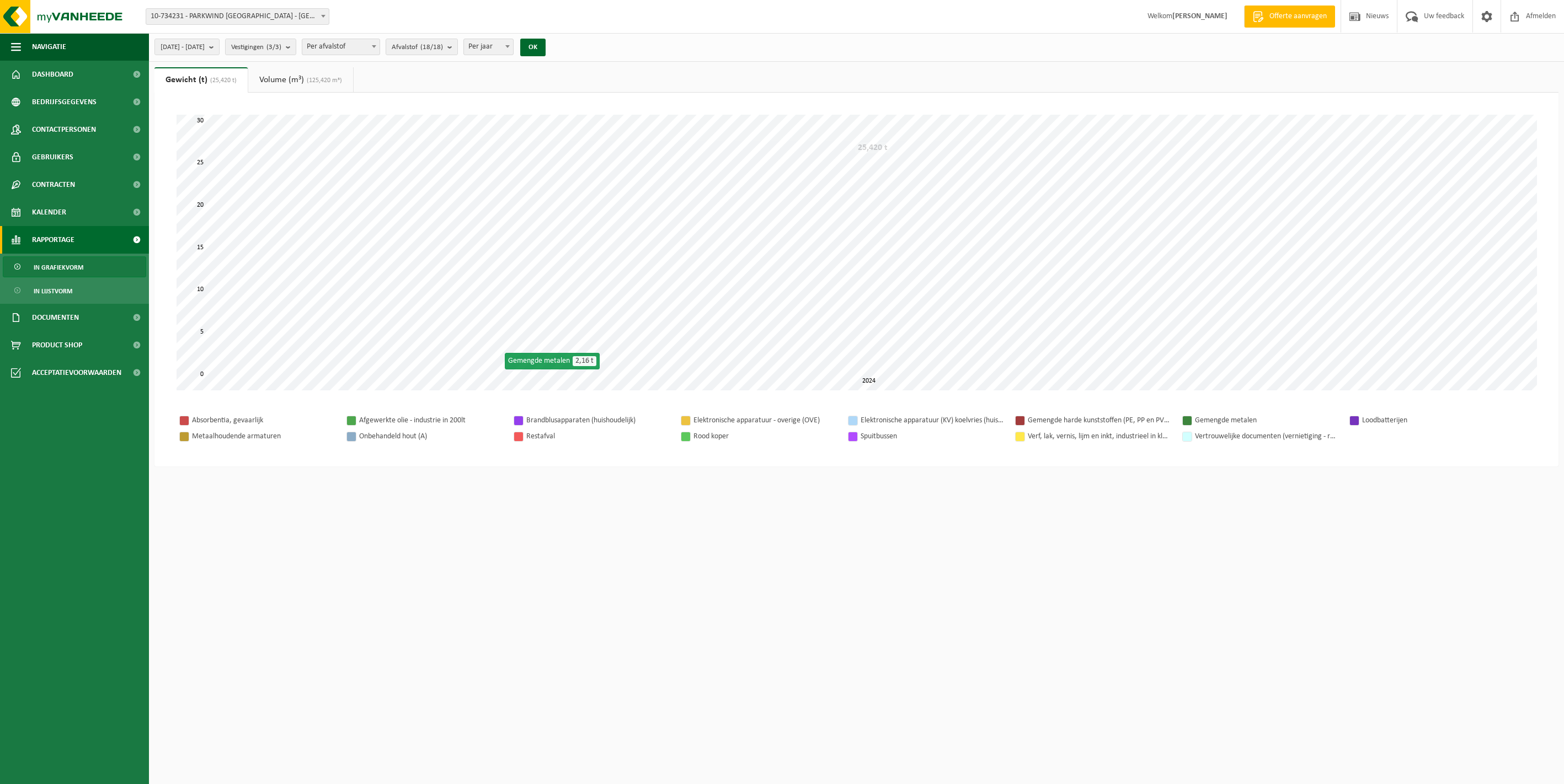 scroll, scrollTop: 0, scrollLeft: 0, axis: both 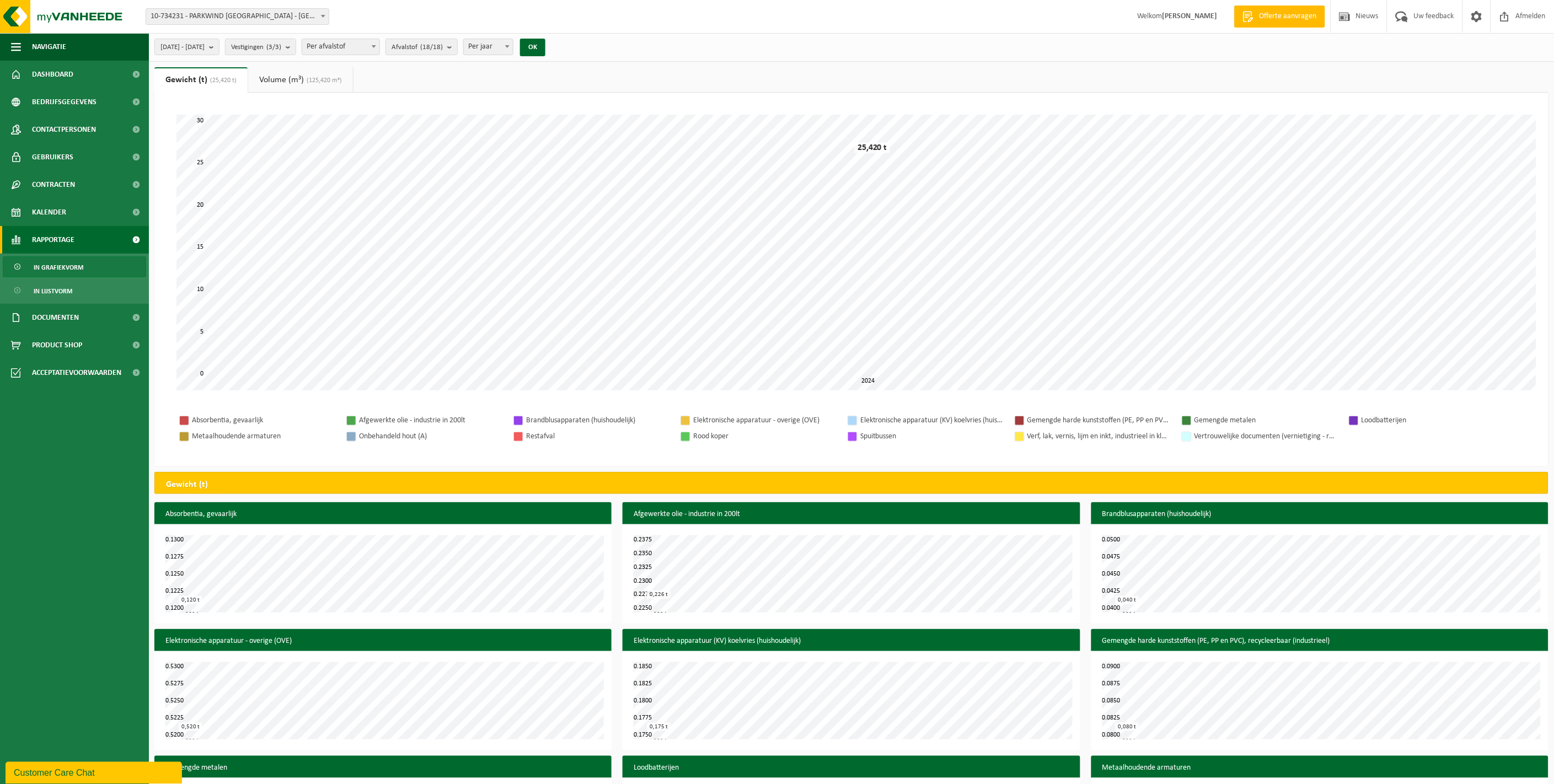 click on "Gewicht (t)  (25,420  t)" at bounding box center (201, 80) 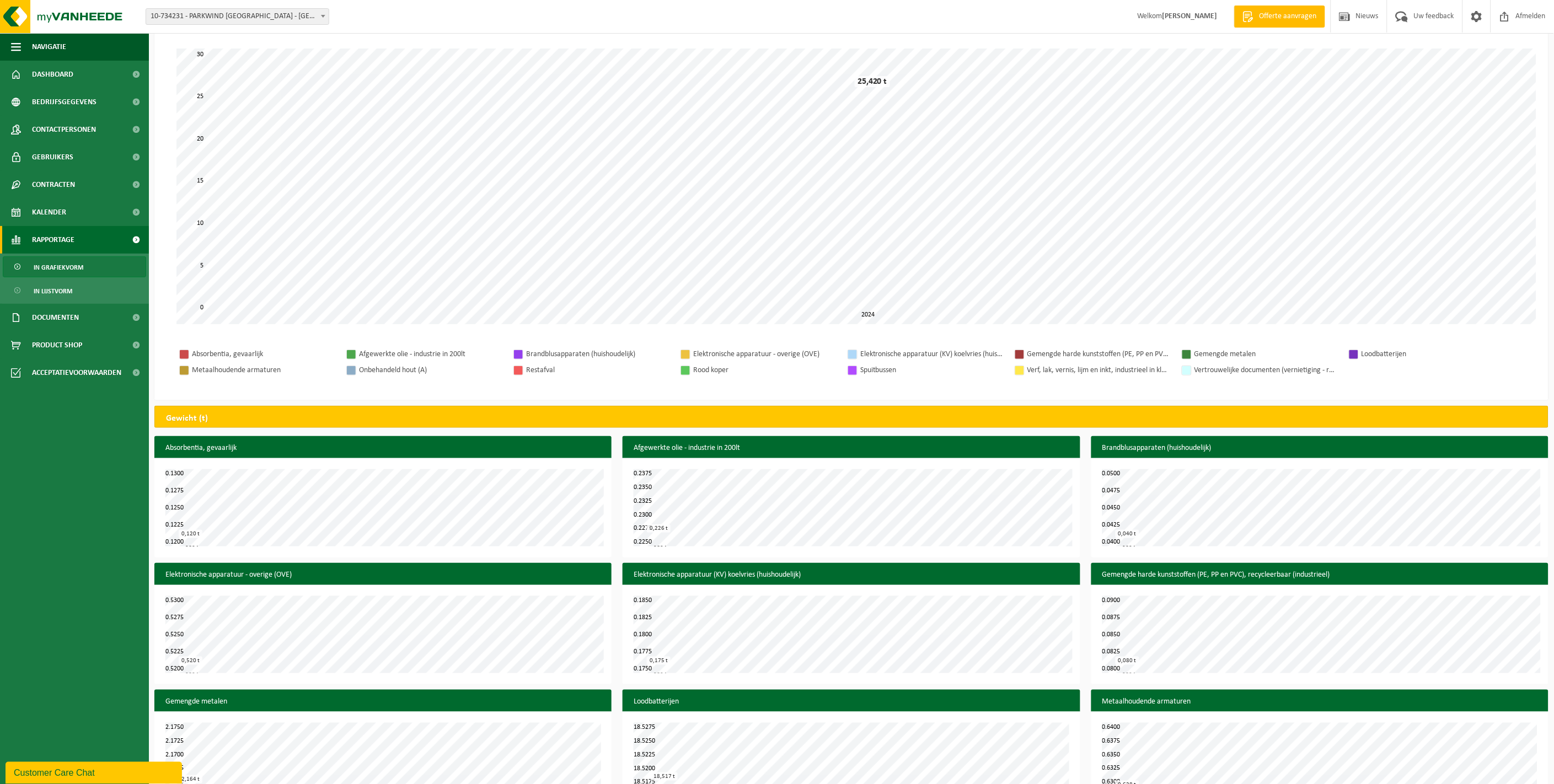 scroll, scrollTop: 357, scrollLeft: 0, axis: vertical 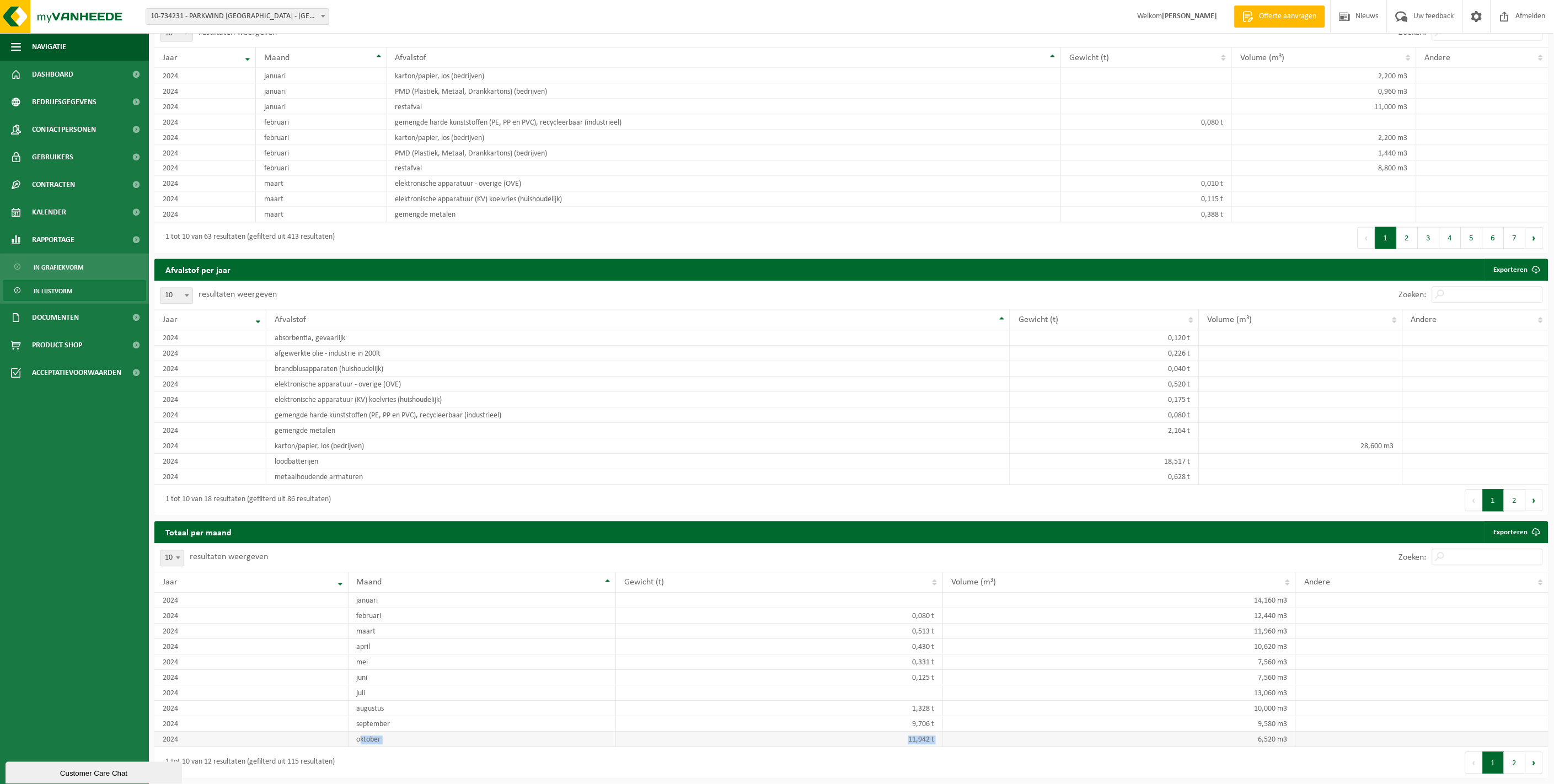 drag, startPoint x: 361, startPoint y: 741, endPoint x: 951, endPoint y: 742, distance: 590.0008 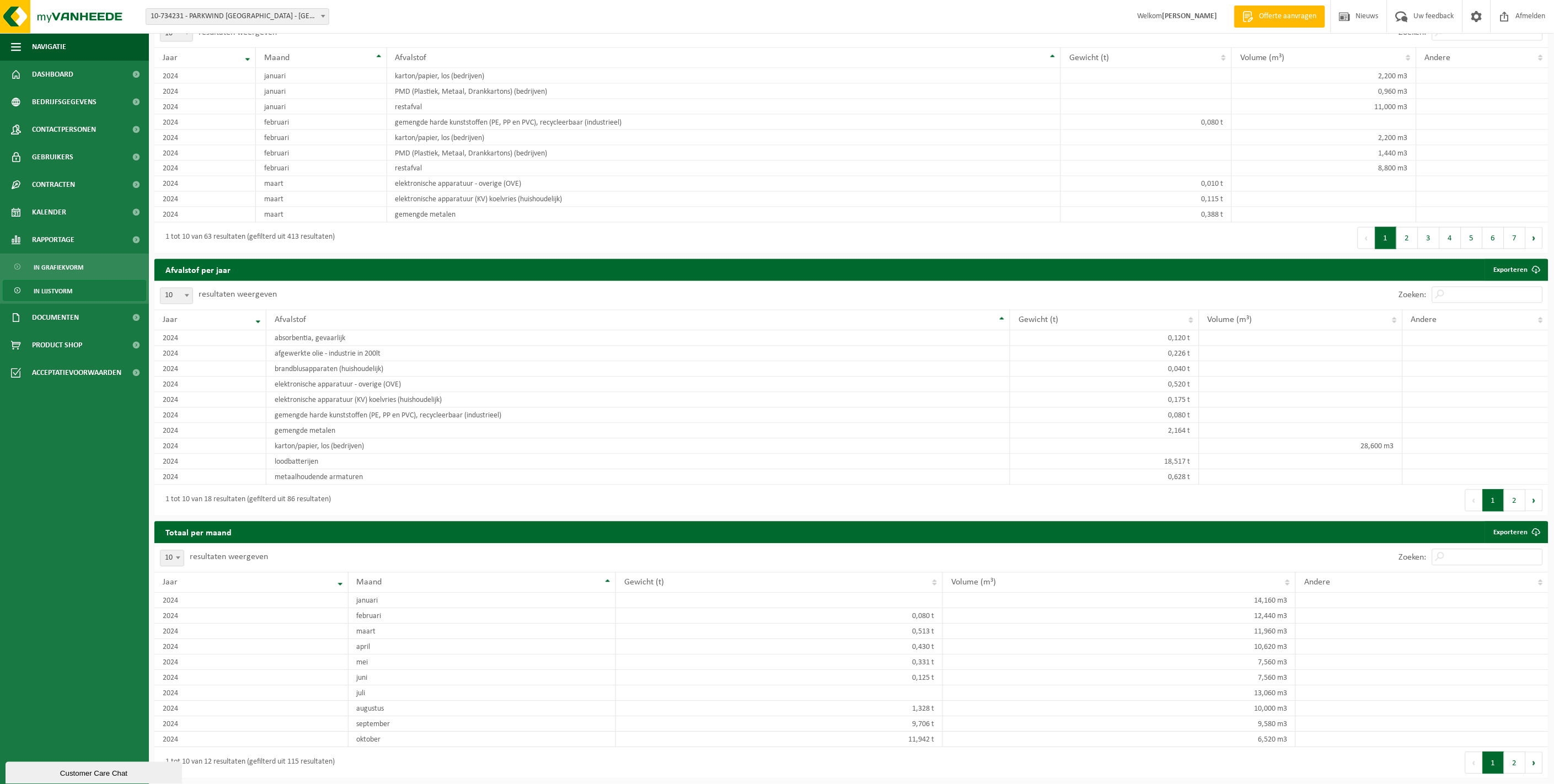 drag, startPoint x: 951, startPoint y: 742, endPoint x: 1056, endPoint y: 749, distance: 105.23307 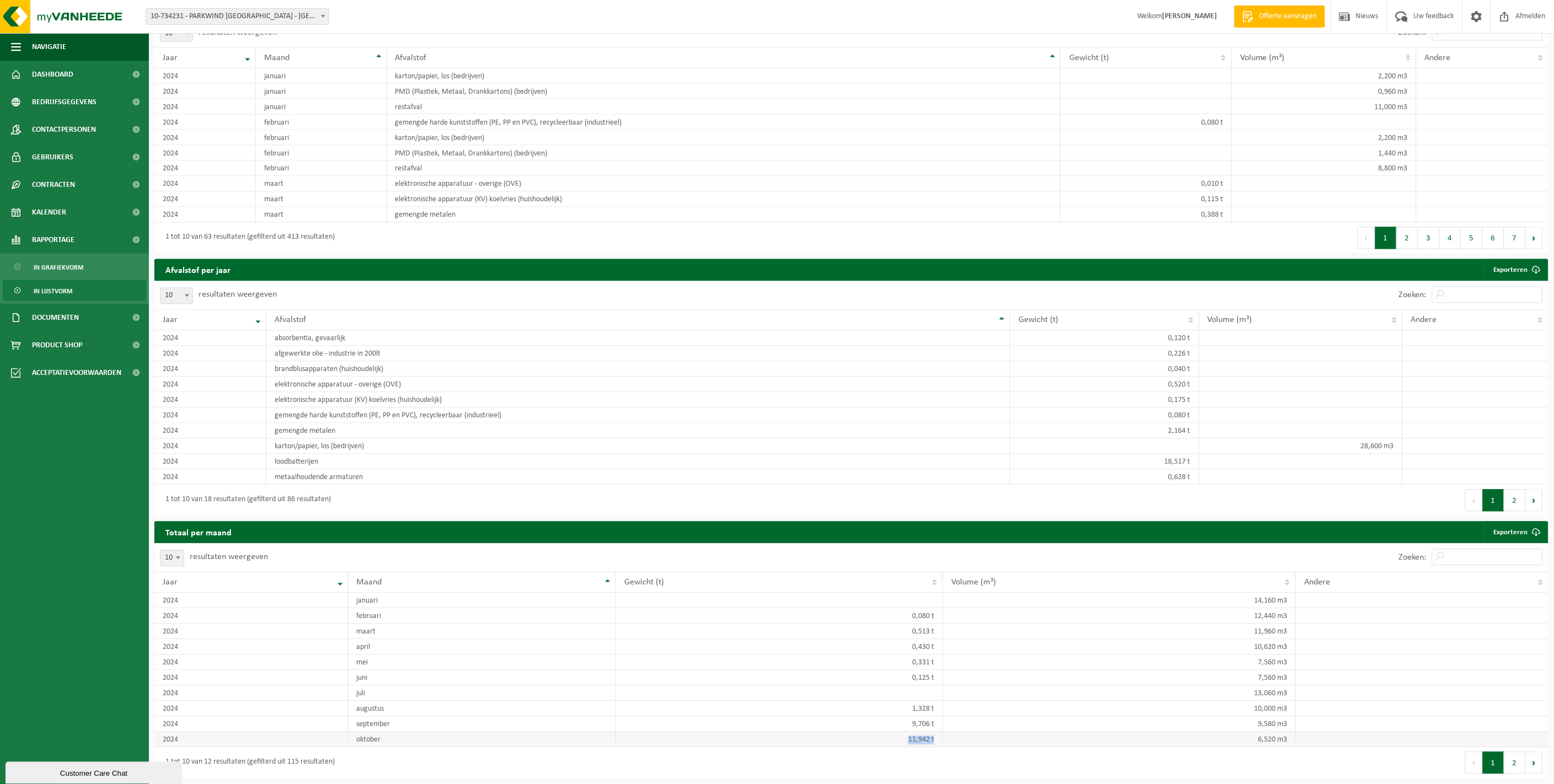 drag, startPoint x: 910, startPoint y: 741, endPoint x: 934, endPoint y: 740, distance: 24.0208 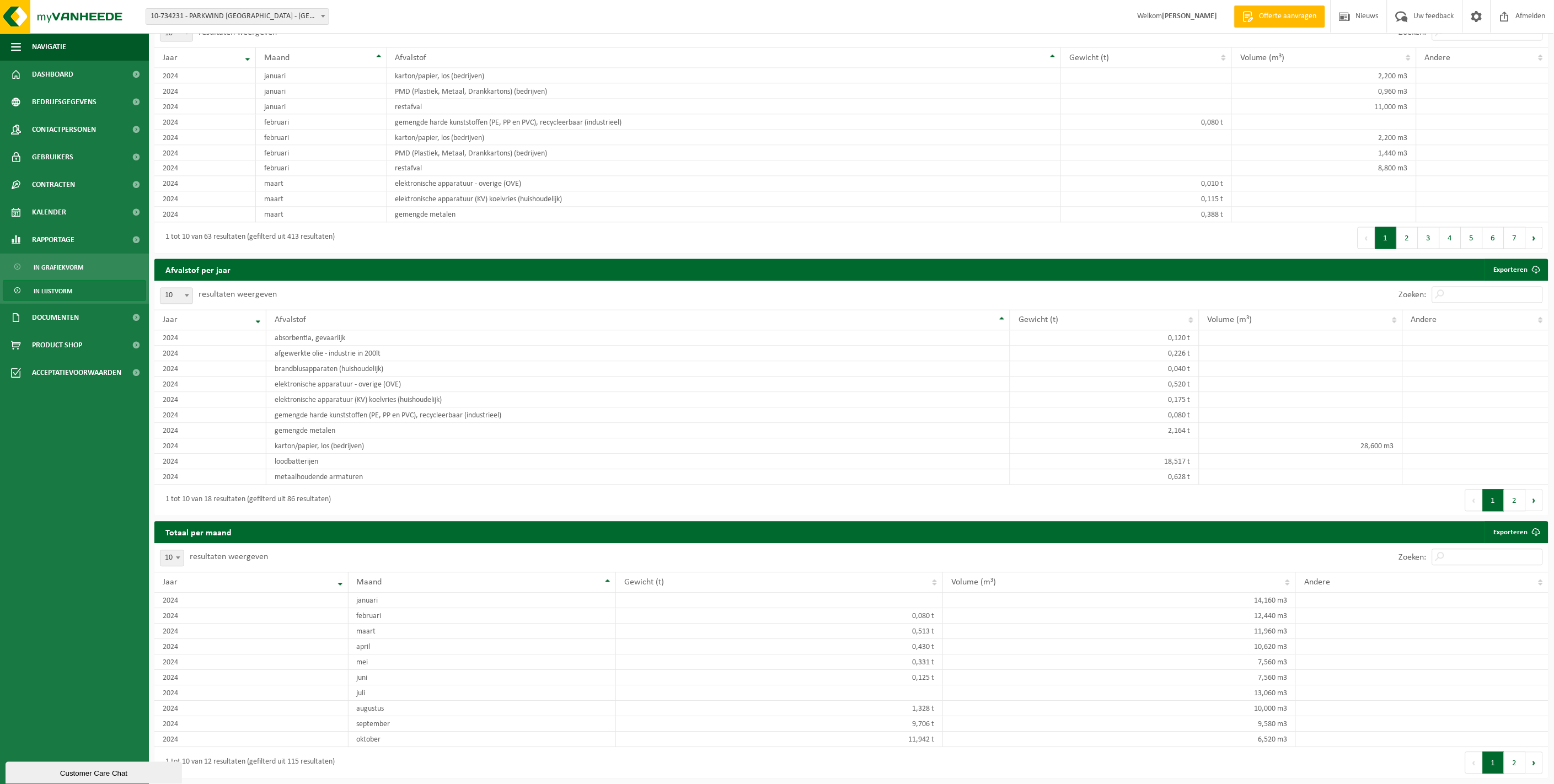 click on "Eerste Vorige 1 2 Volgende Laatste" at bounding box center (1200, 763) 